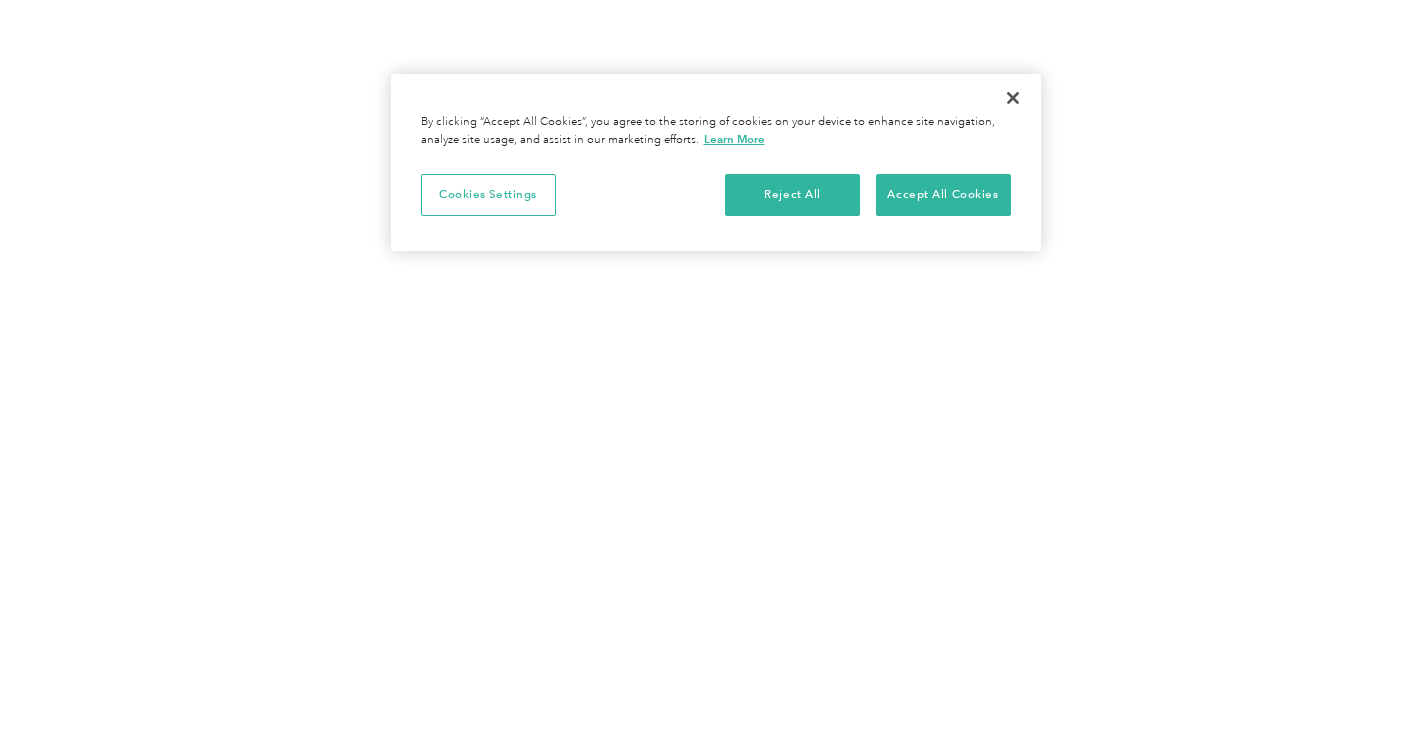 scroll, scrollTop: 0, scrollLeft: 0, axis: both 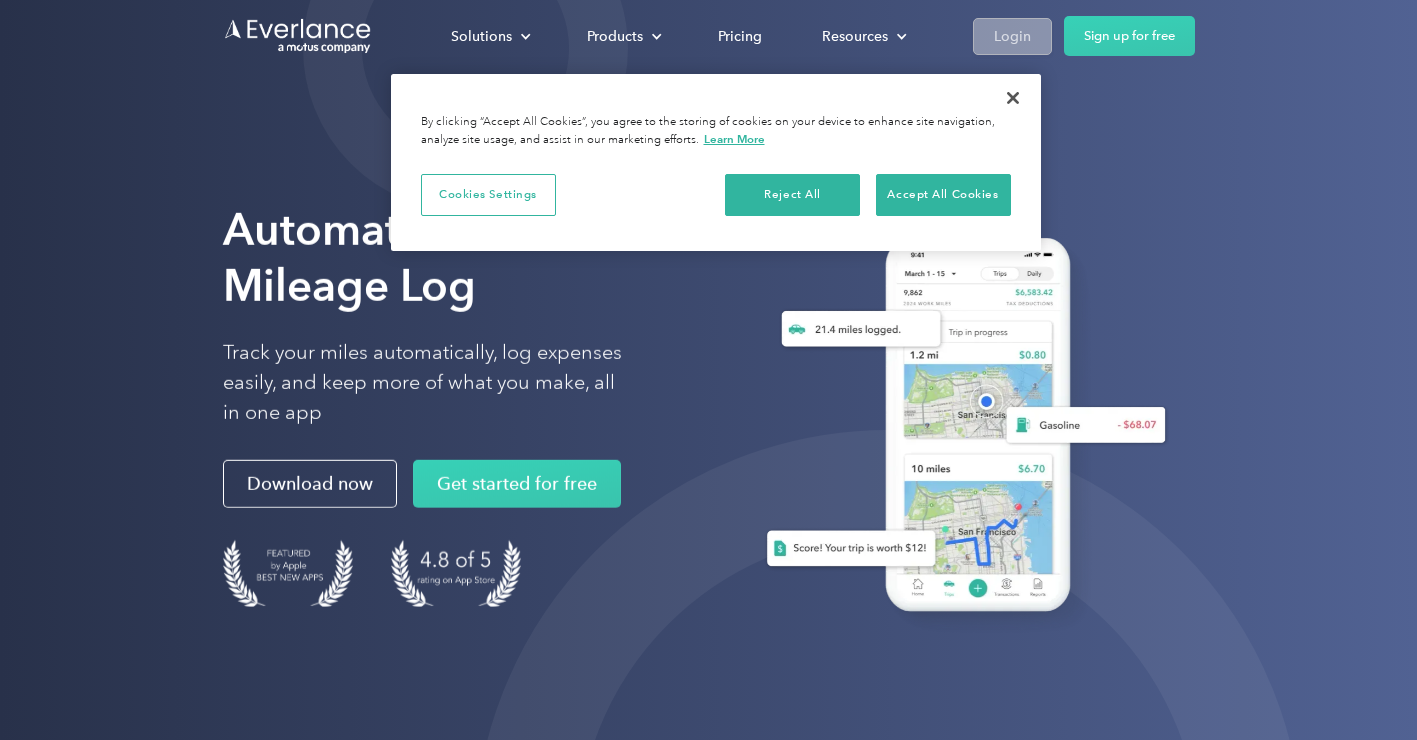 click on "Login" at bounding box center [1012, 36] 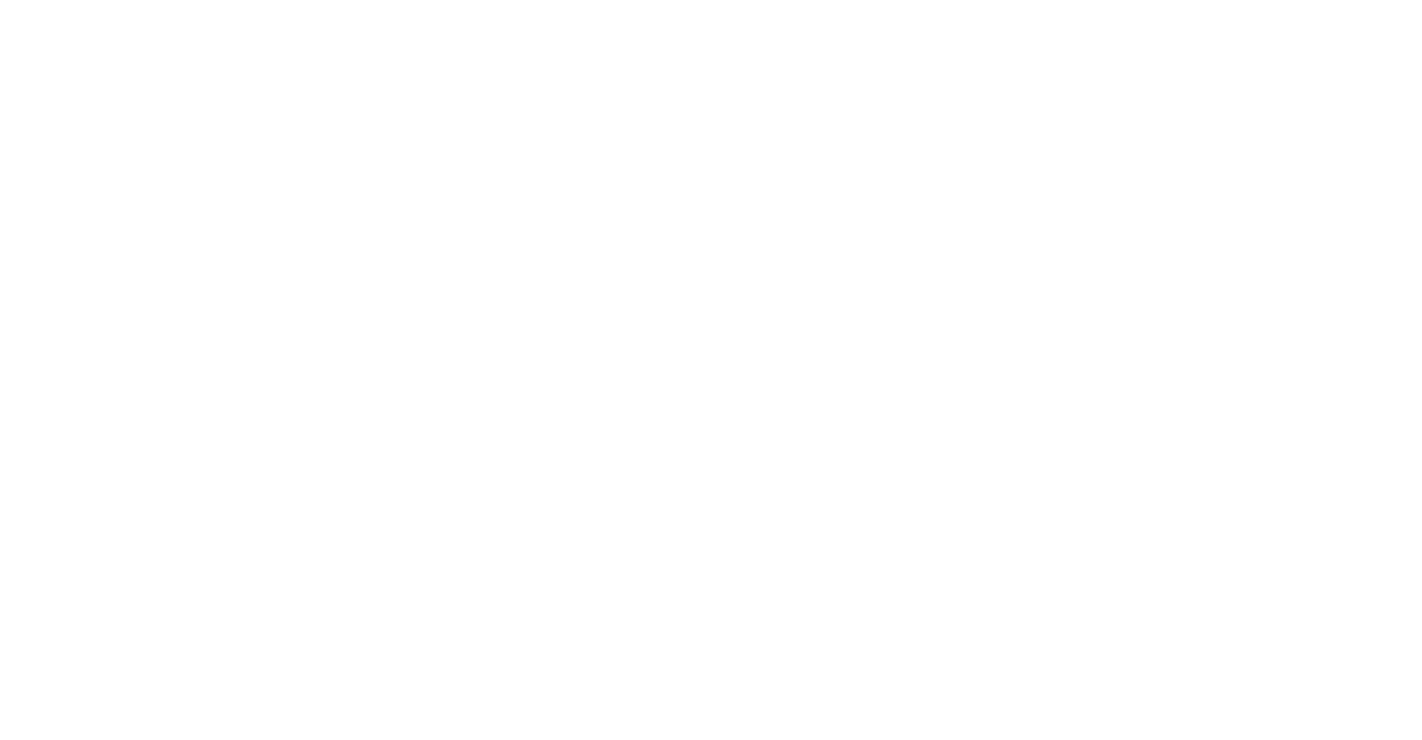 scroll, scrollTop: 0, scrollLeft: 0, axis: both 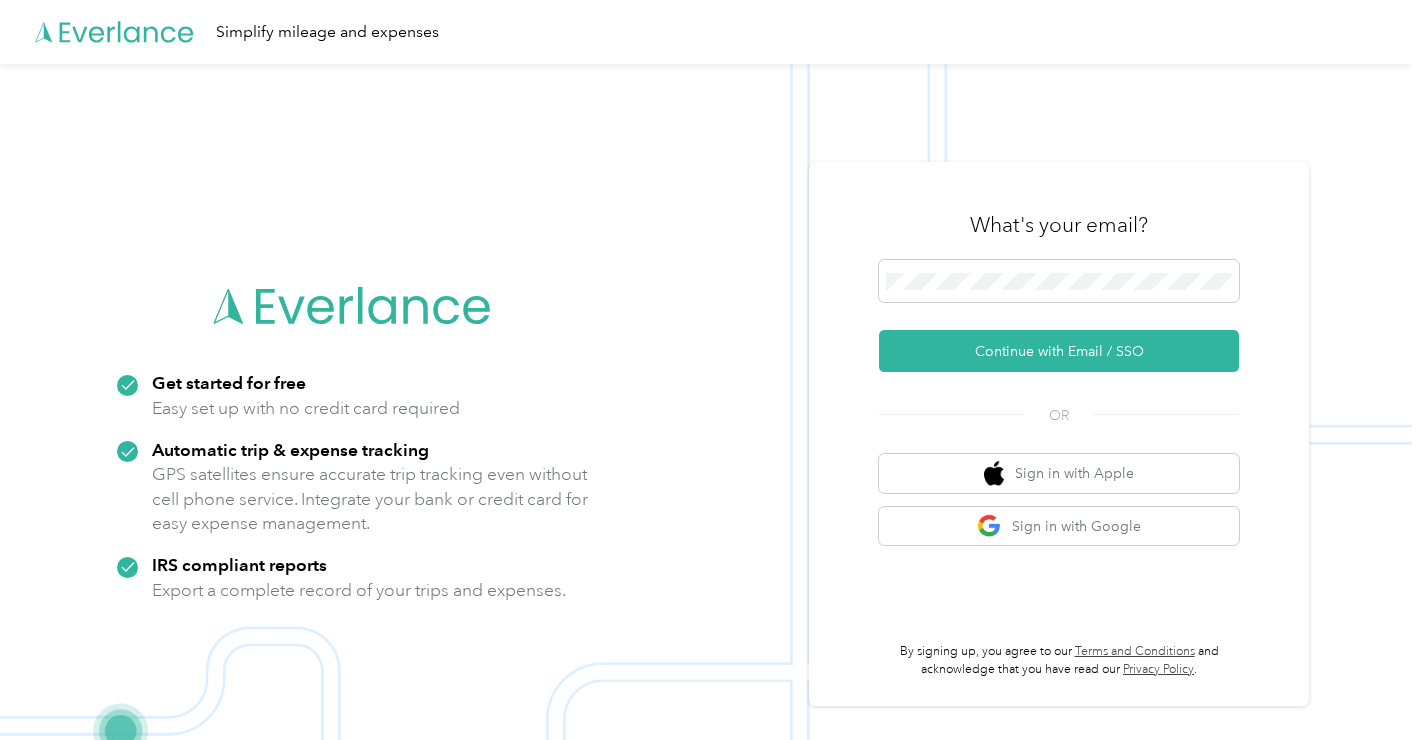 click at bounding box center (706, 434) 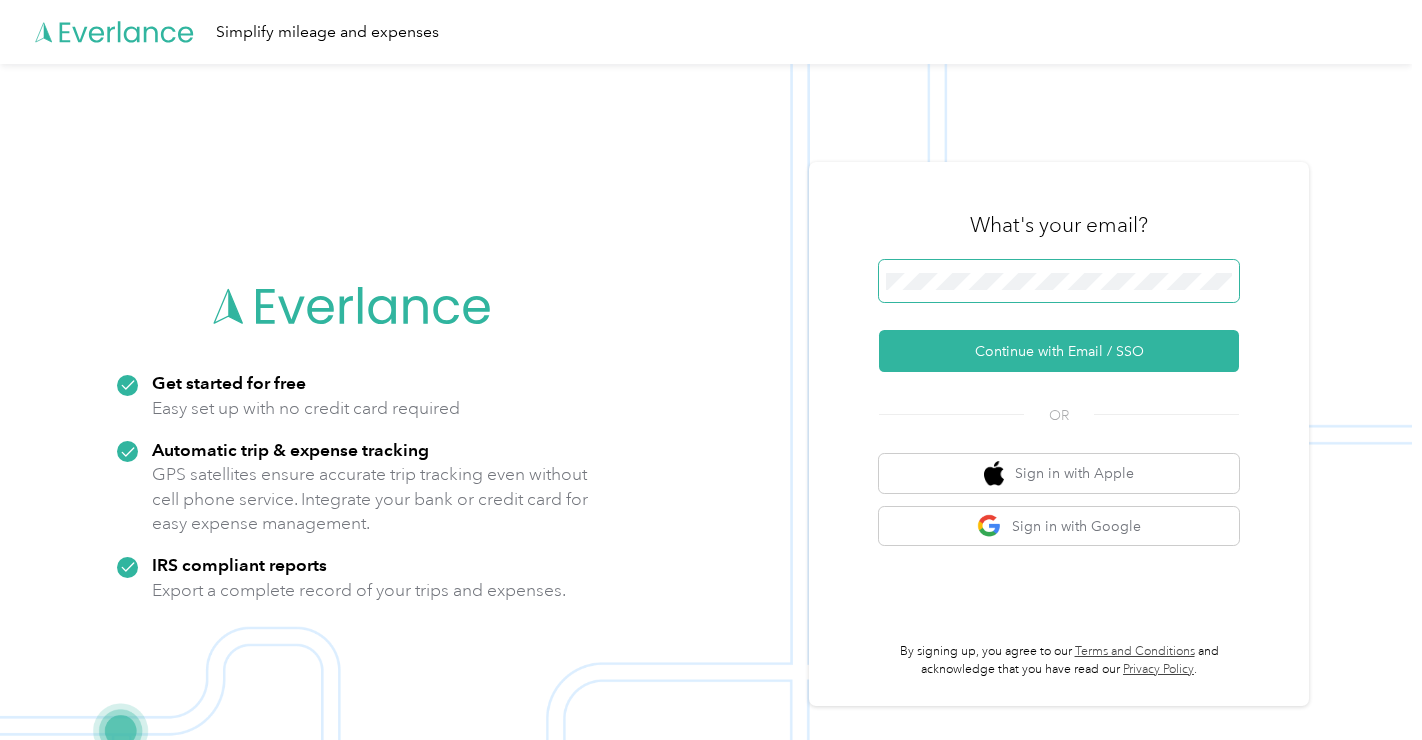 click at bounding box center (1059, 281) 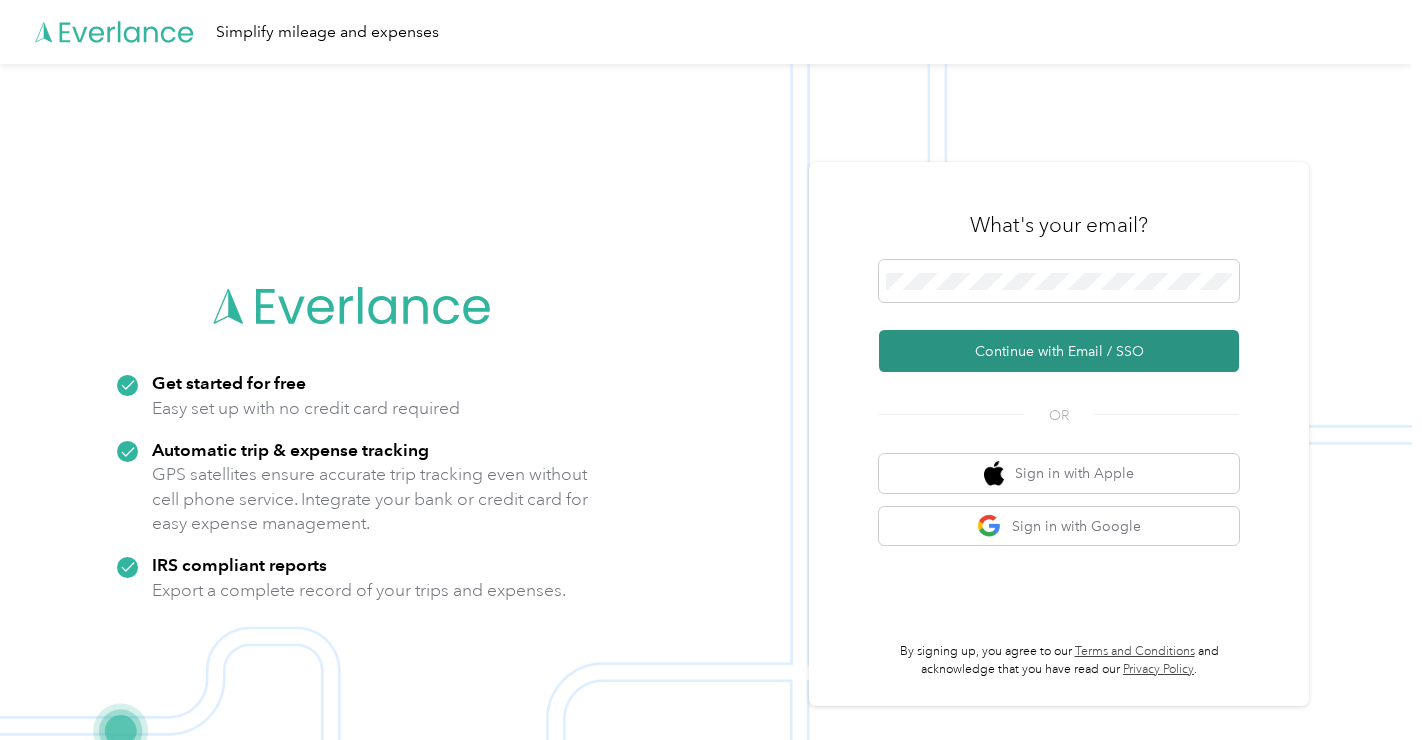 click on "Continue with Email / SSO" at bounding box center [1059, 351] 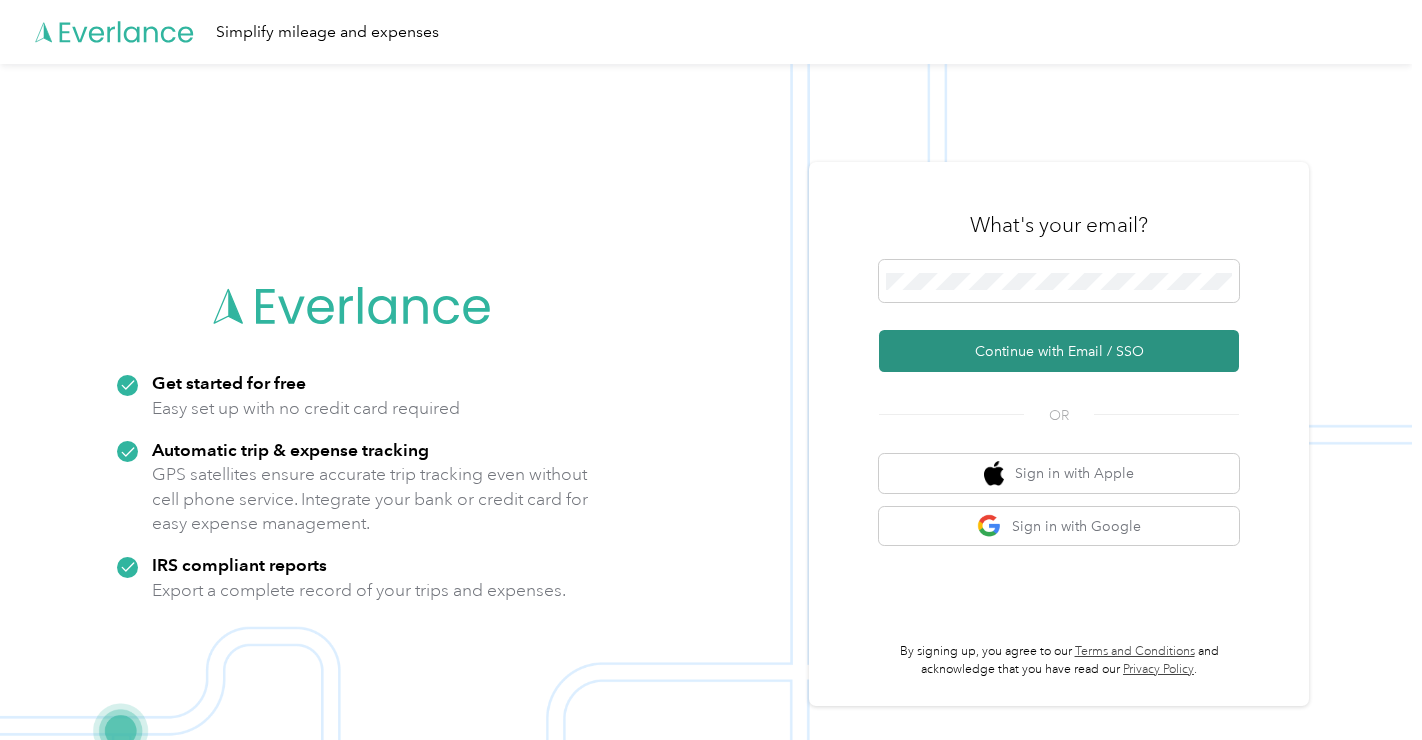 click on "Continue with Email / SSO" at bounding box center (1059, 351) 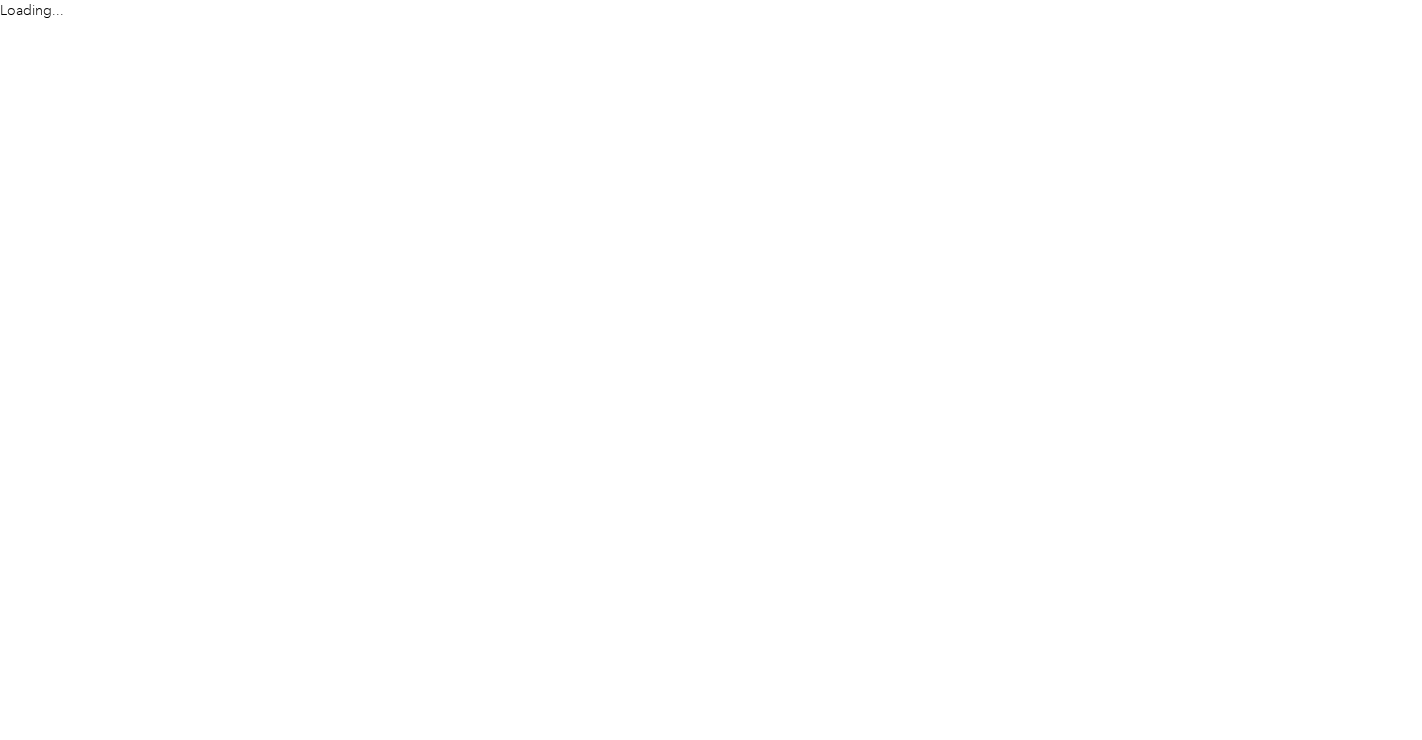 scroll, scrollTop: 0, scrollLeft: 0, axis: both 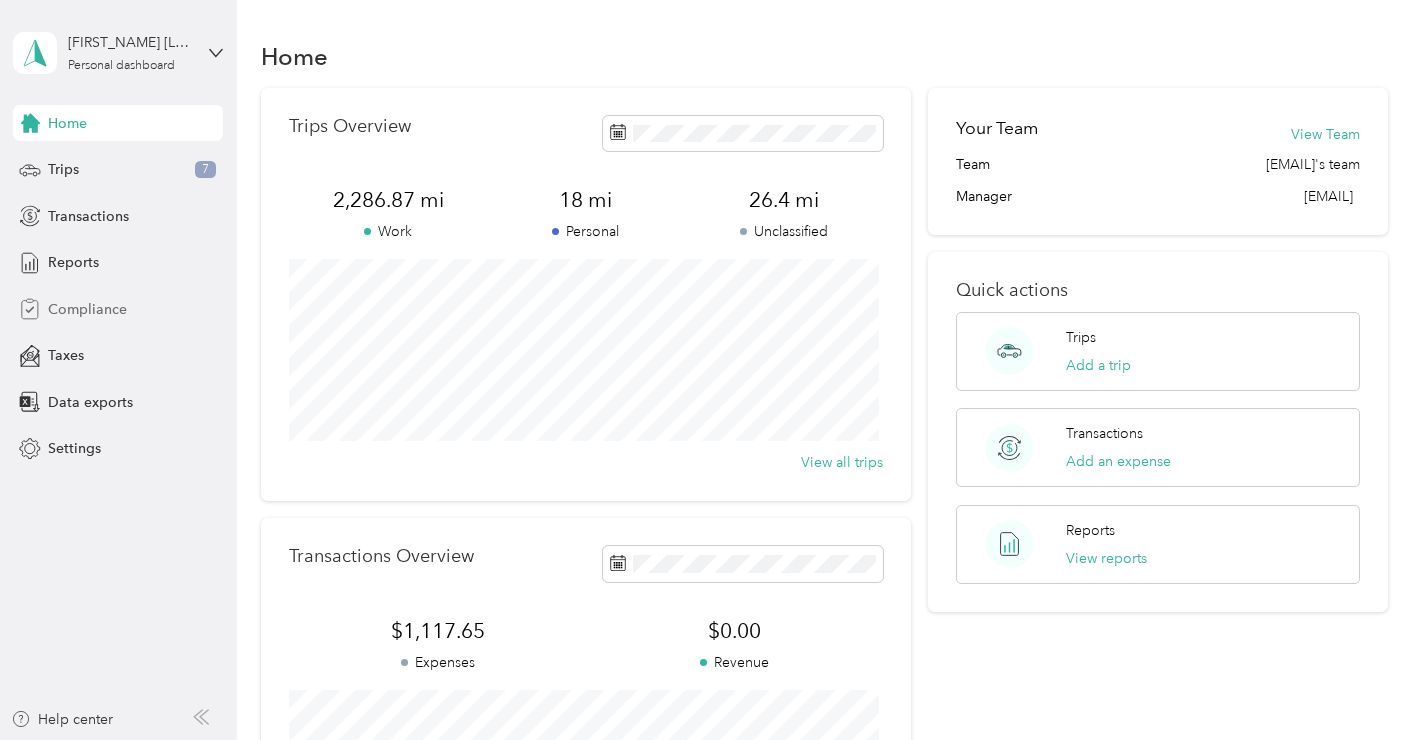 click on "Compliance" at bounding box center [87, 309] 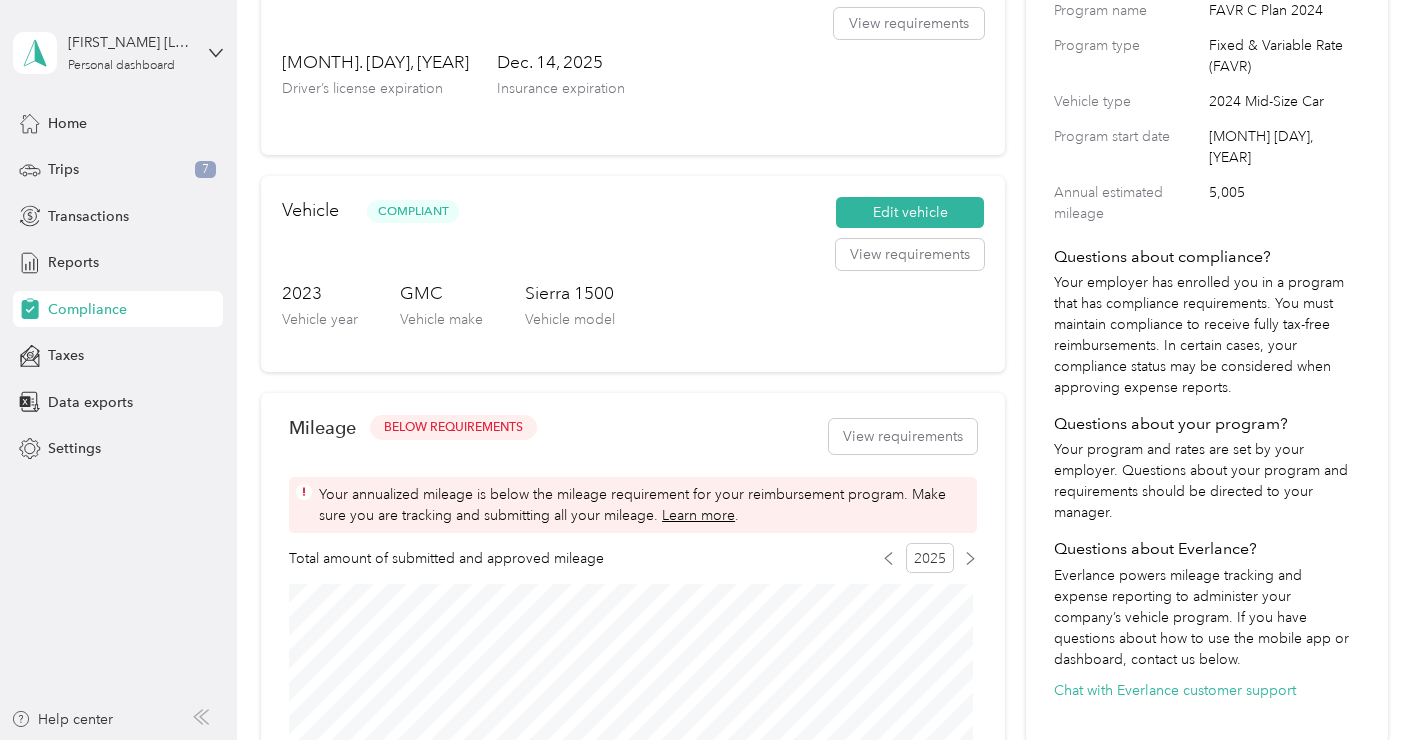 scroll, scrollTop: 270, scrollLeft: 0, axis: vertical 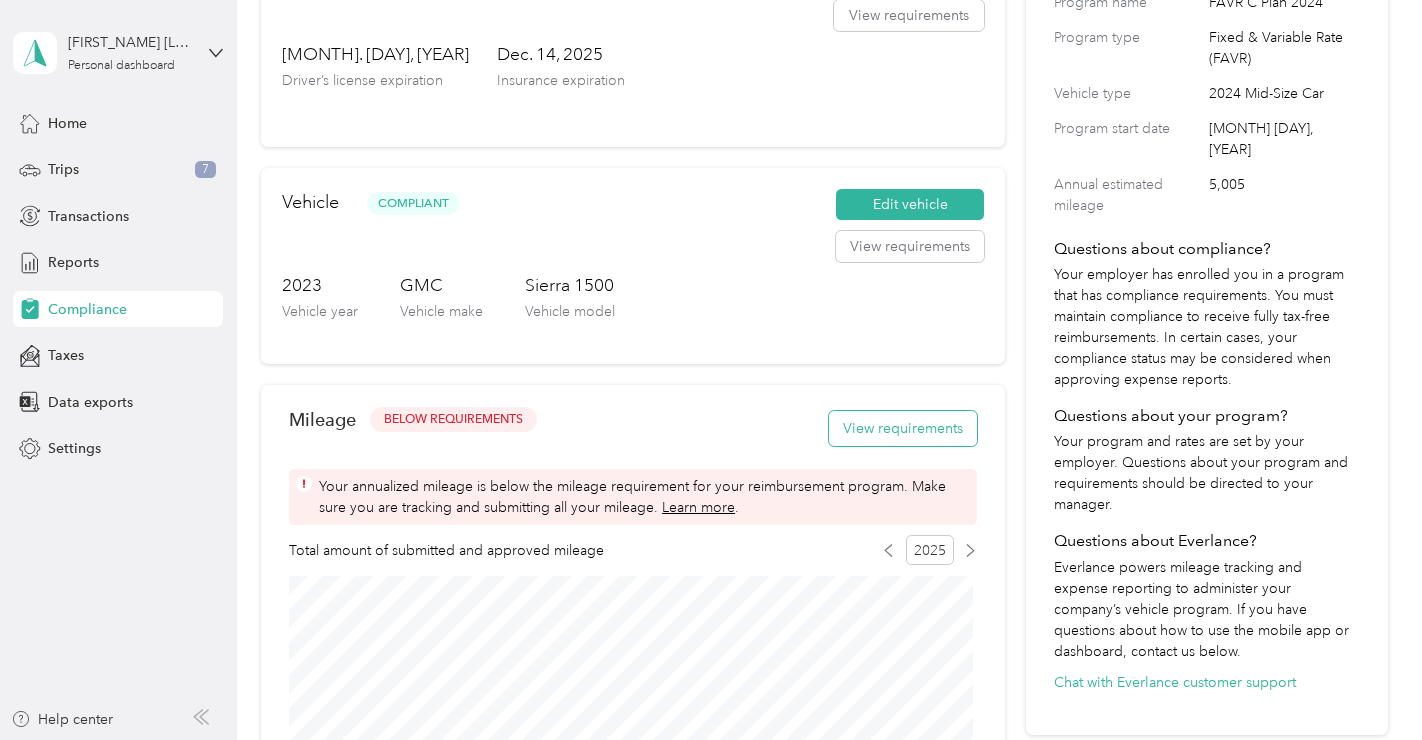click on "View requirements" at bounding box center (903, 428) 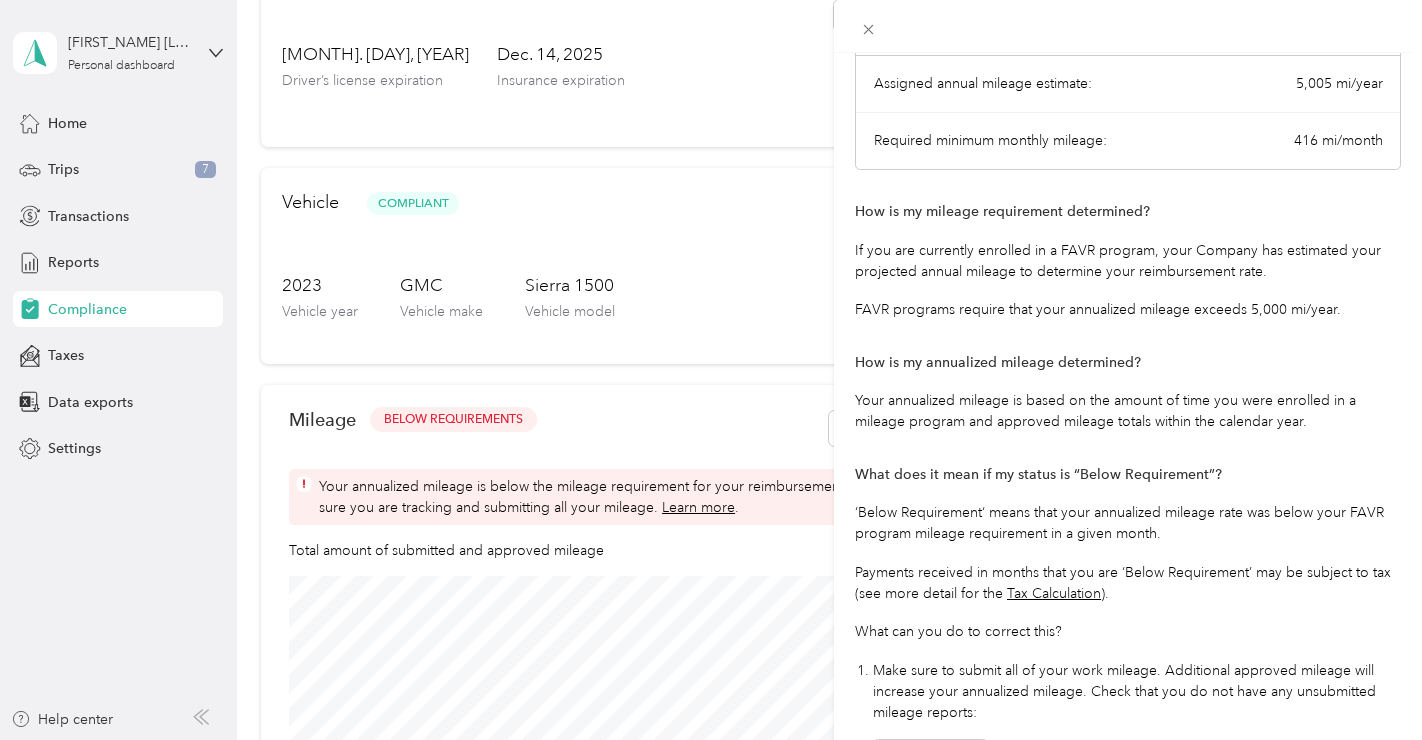 scroll, scrollTop: 409, scrollLeft: 0, axis: vertical 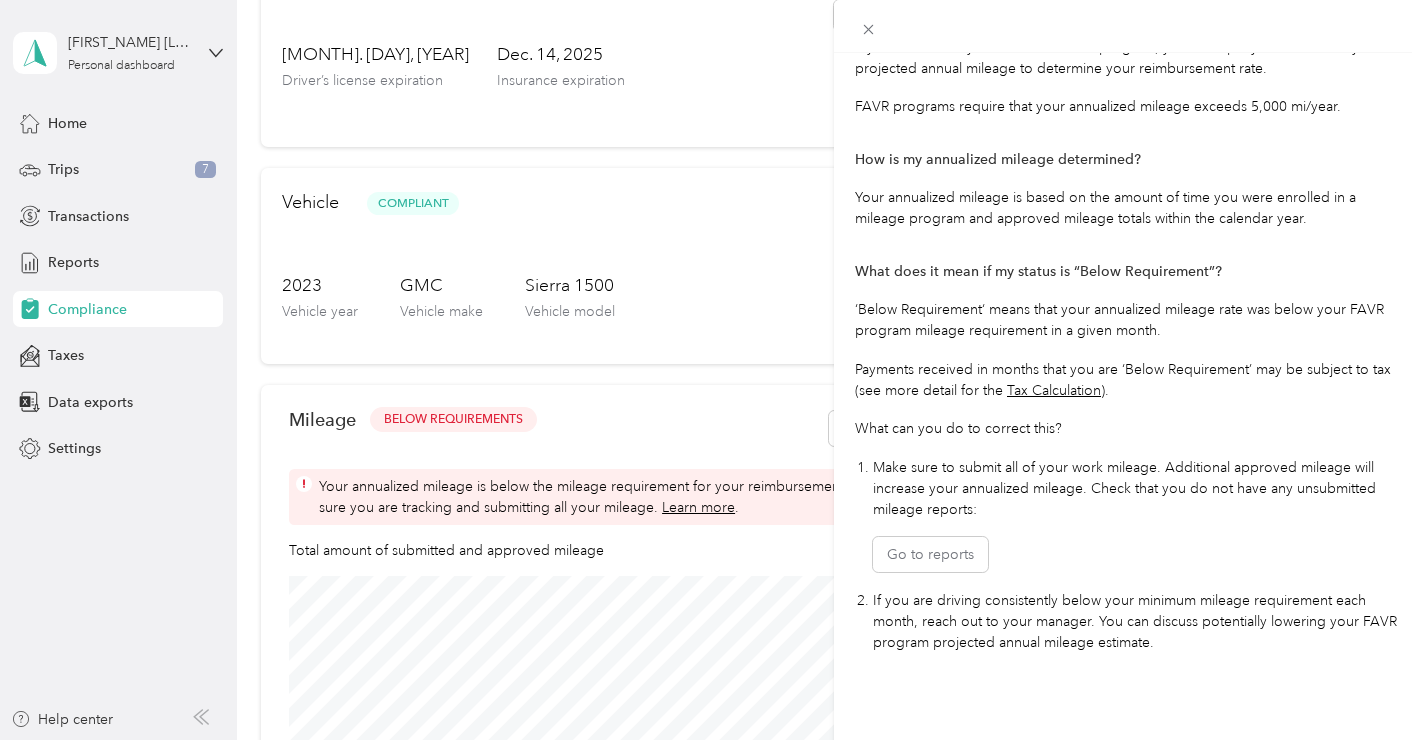 click on "Mileage Requirements These requirements are set by your Company. If you have any questions about your program requirements, reach out to your manager. FAVR C Plan 2024  Program requirement Required amount Assigned annual mileage estimate: 5,005 mi/year Required minimum monthly mileage: 416 mi/month How is my mileage requirement determined? If you are currently enrolled in a FAVR program, your Company has estimated your projected annual mileage to determine your reimbursement rate. FAVR programs require that your annualized mileage exceeds   5,000   mi/year. How is my annualized mileage determined? Your annualized mileage is based on the amount of time you were enrolled in a mileage program and approved mileage totals within the calendar year. What does it mean if my status is “Below Requirement”? ‘Below Requirement‘ means that your annualized mileage rate was below your FAVR program mileage requirement in a given month.   Tax Calculation ). What can you do to correct this? Go to reports" at bounding box center [711, 370] 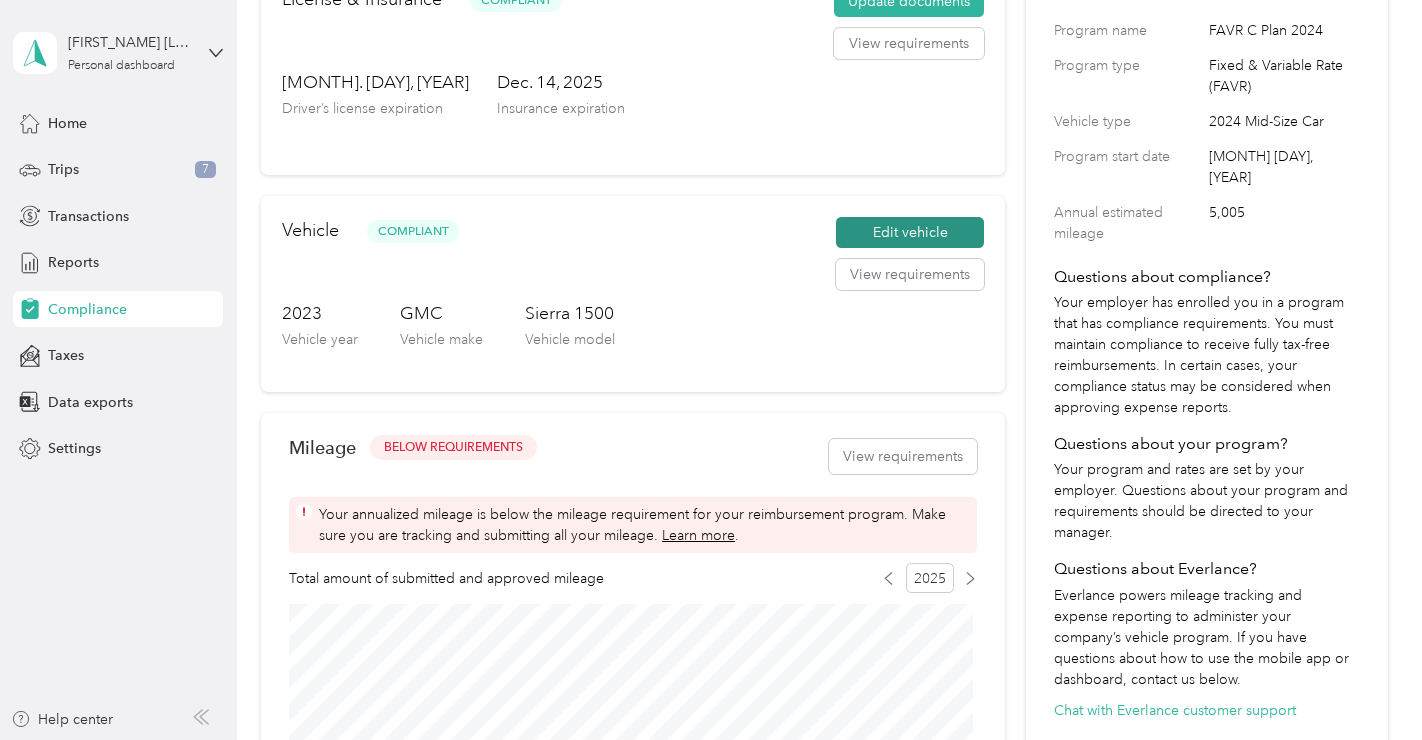 scroll, scrollTop: 241, scrollLeft: 0, axis: vertical 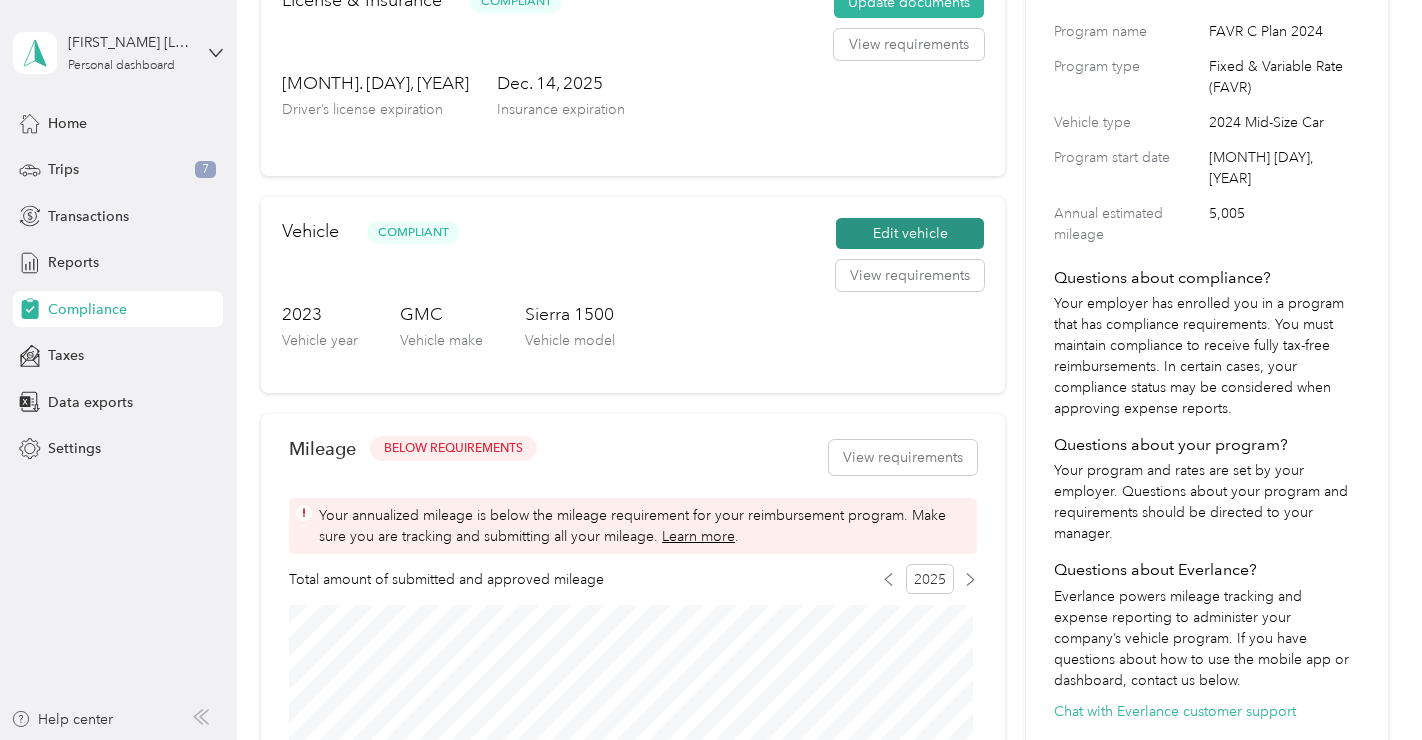 click on "Edit vehicle" at bounding box center [910, 234] 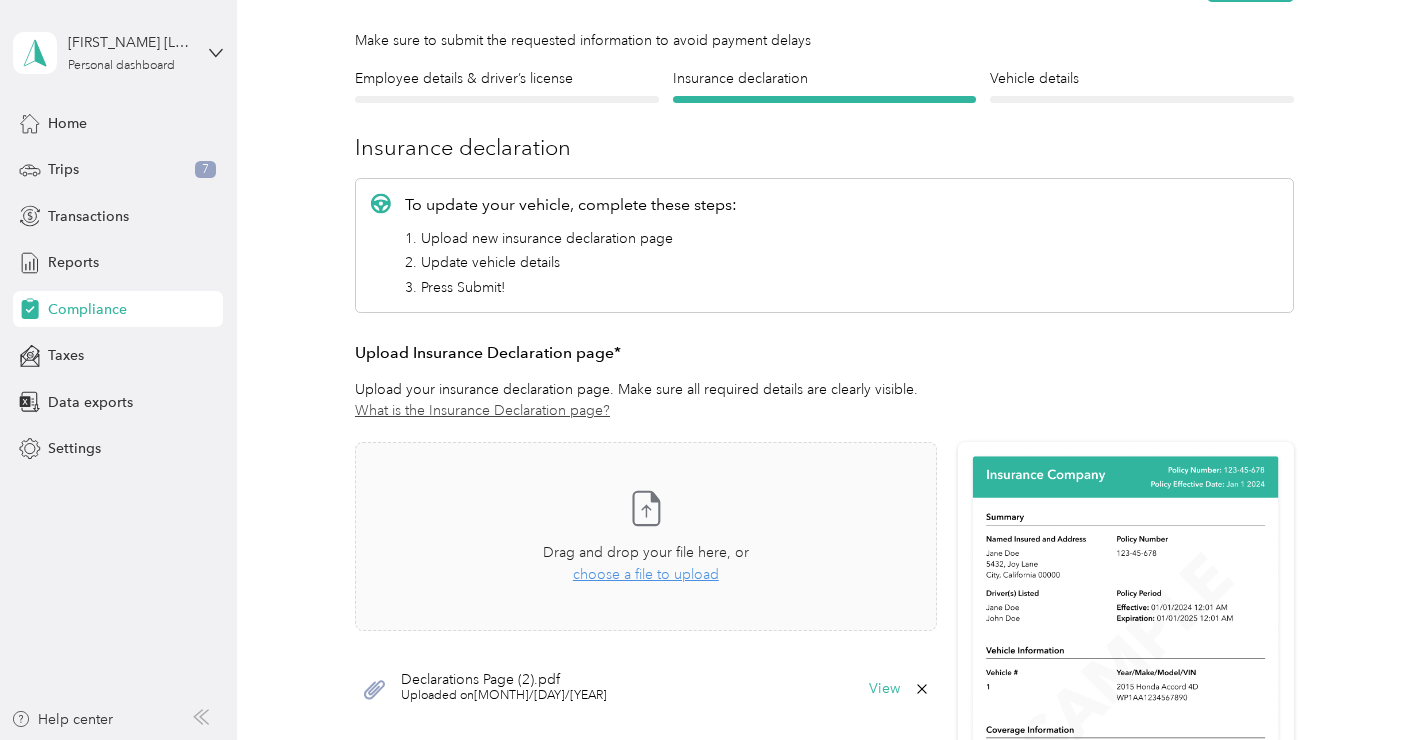 scroll, scrollTop: 0, scrollLeft: 0, axis: both 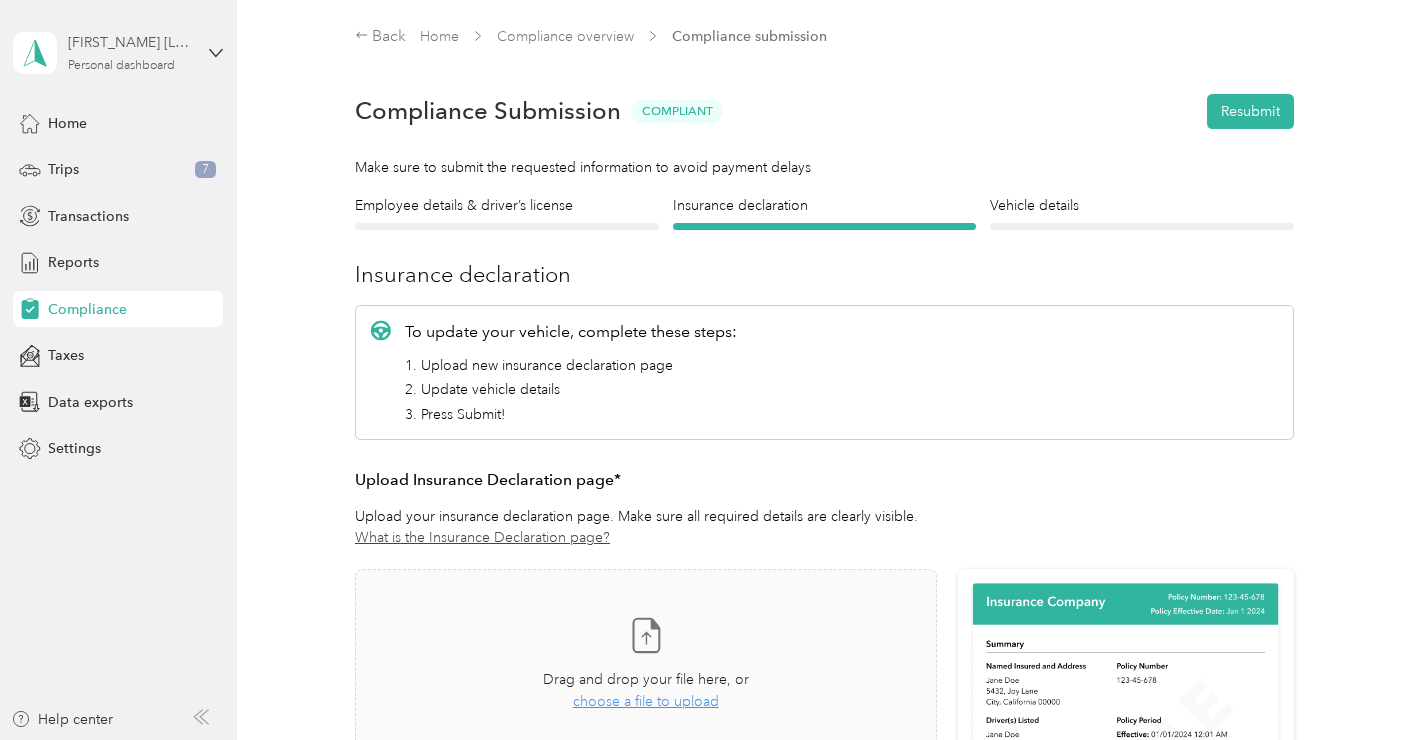 click on "[FIRST_NAME] [LAST_NAME]" at bounding box center (130, 42) 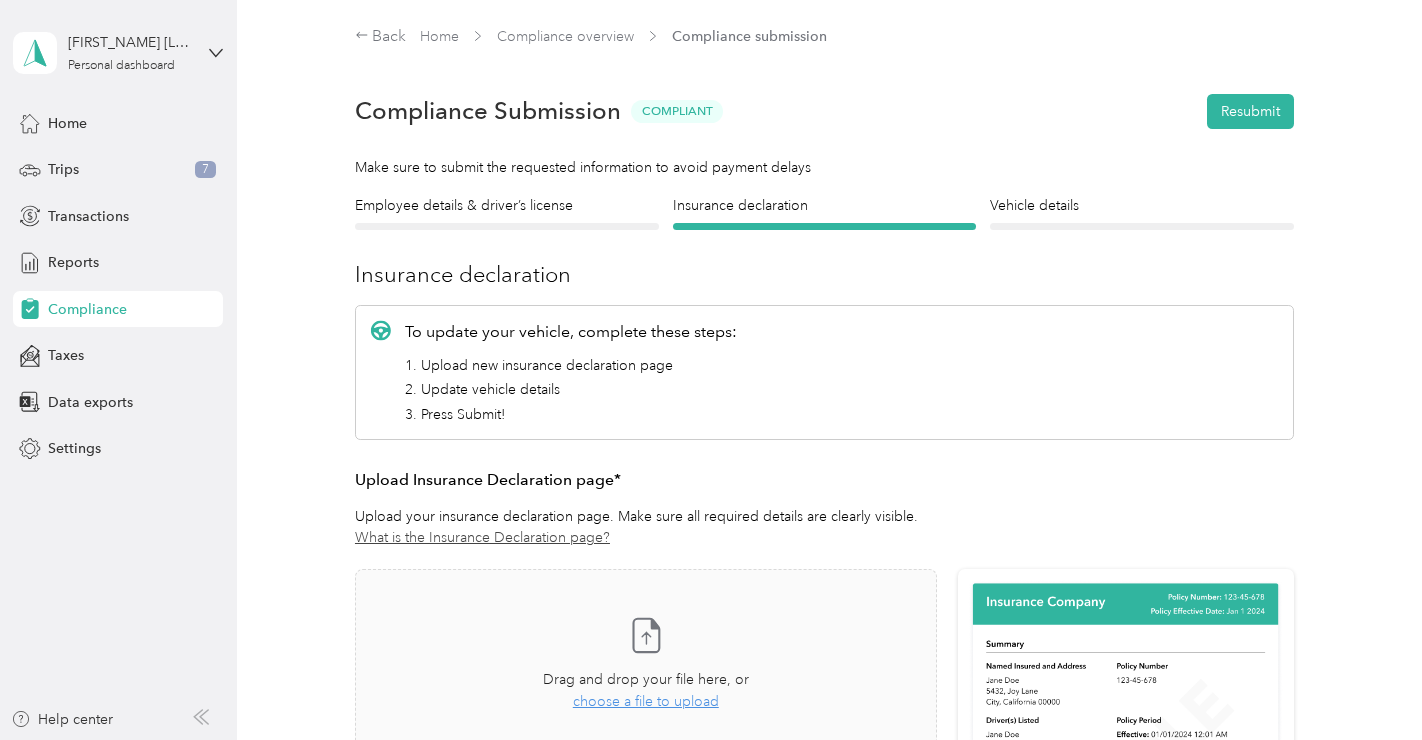 click on "Compliance Submission   Compliant Resubmit" at bounding box center (824, 111) 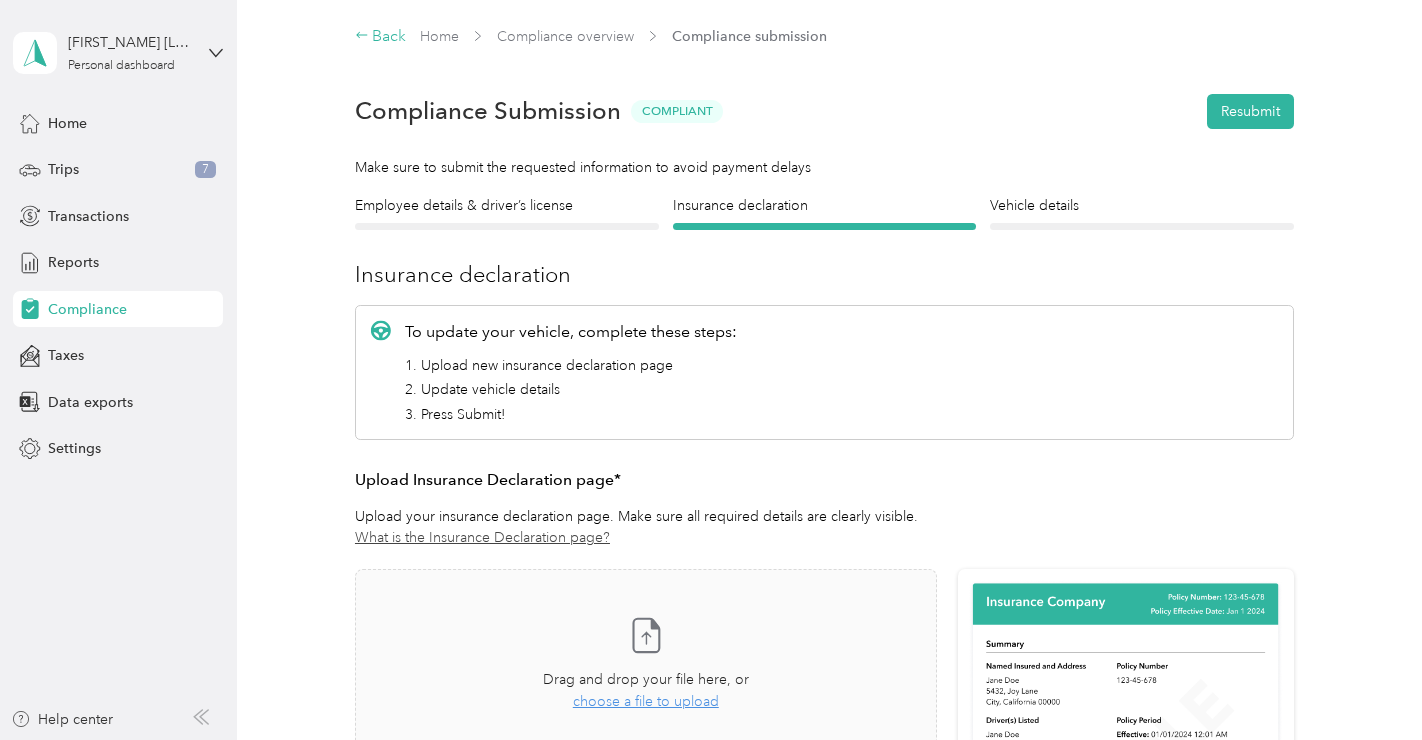 click 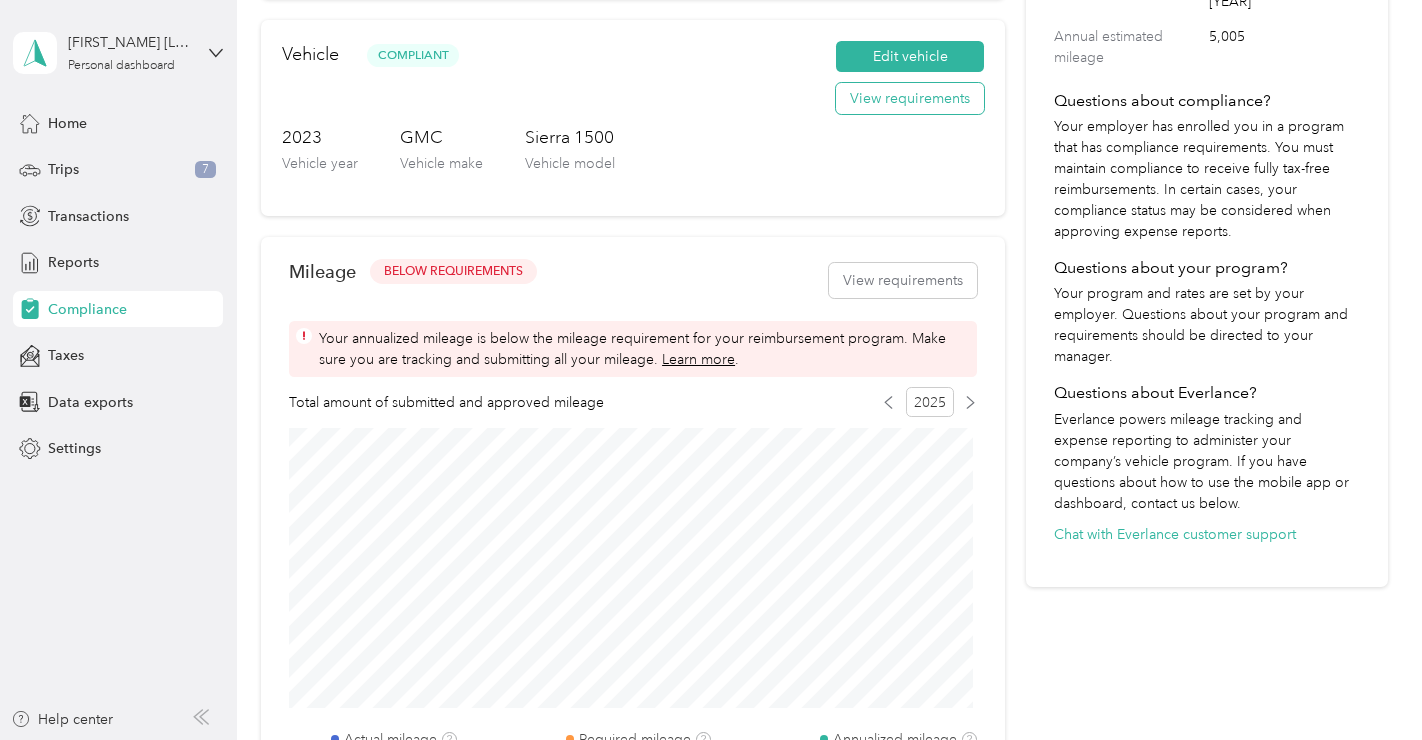 scroll, scrollTop: 420, scrollLeft: 0, axis: vertical 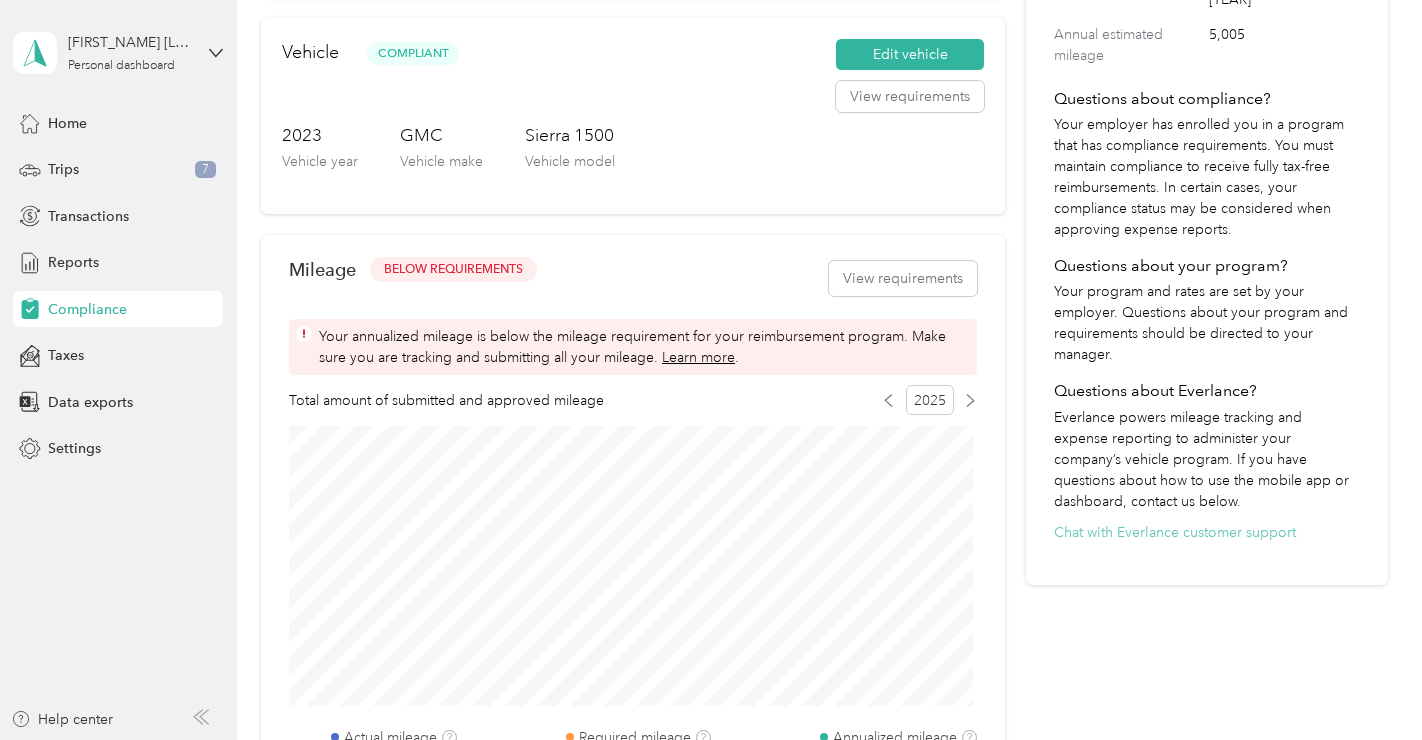 click on "Chat with Everlance customer support" at bounding box center (1175, 532) 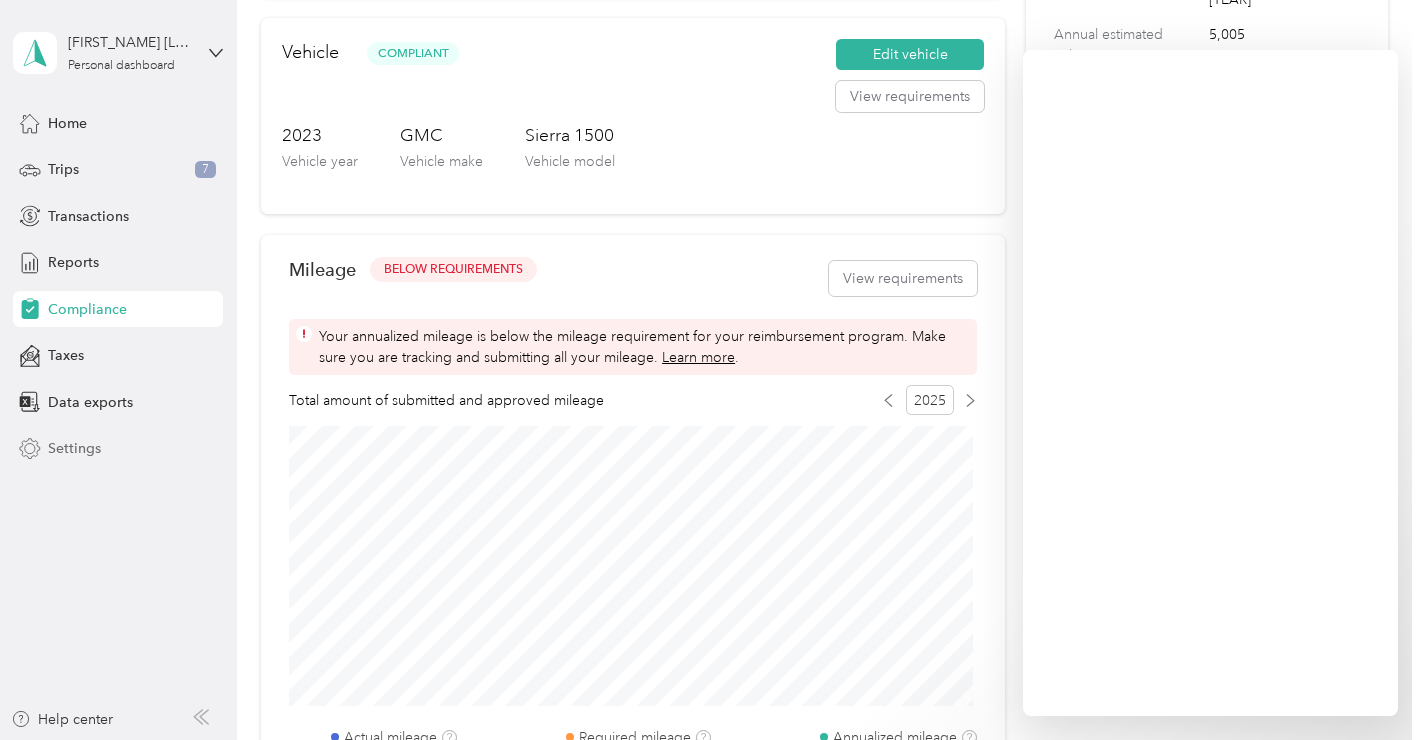 click on "Settings" at bounding box center [74, 448] 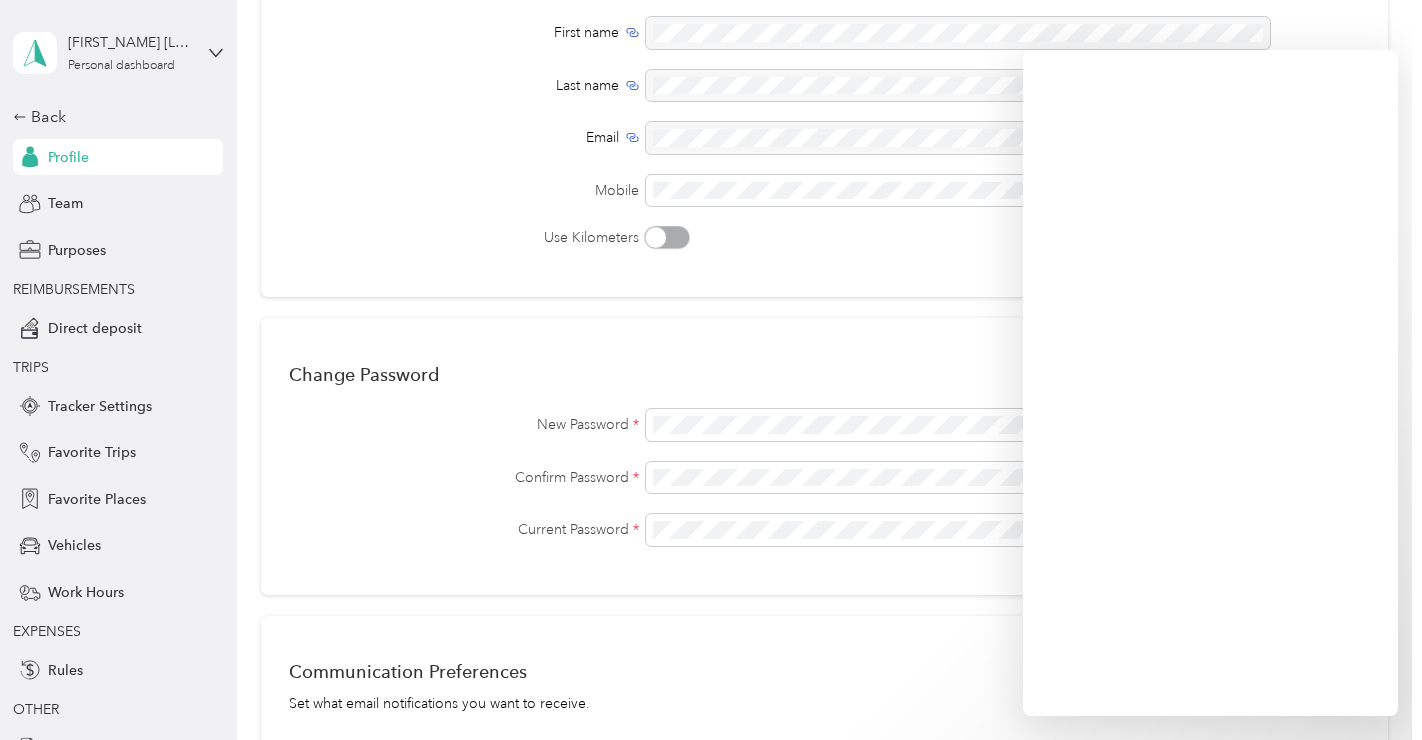 scroll, scrollTop: 420, scrollLeft: 0, axis: vertical 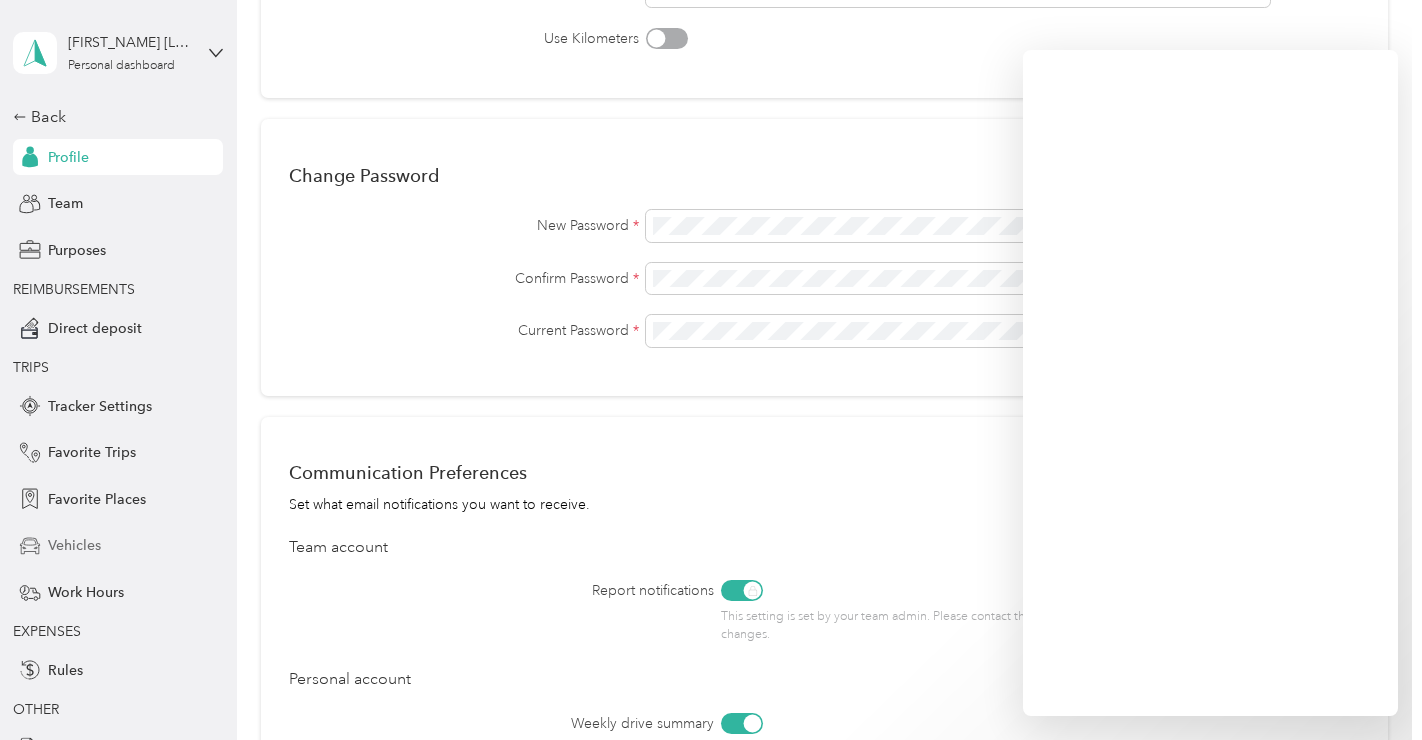 click on "Vehicles" at bounding box center [74, 545] 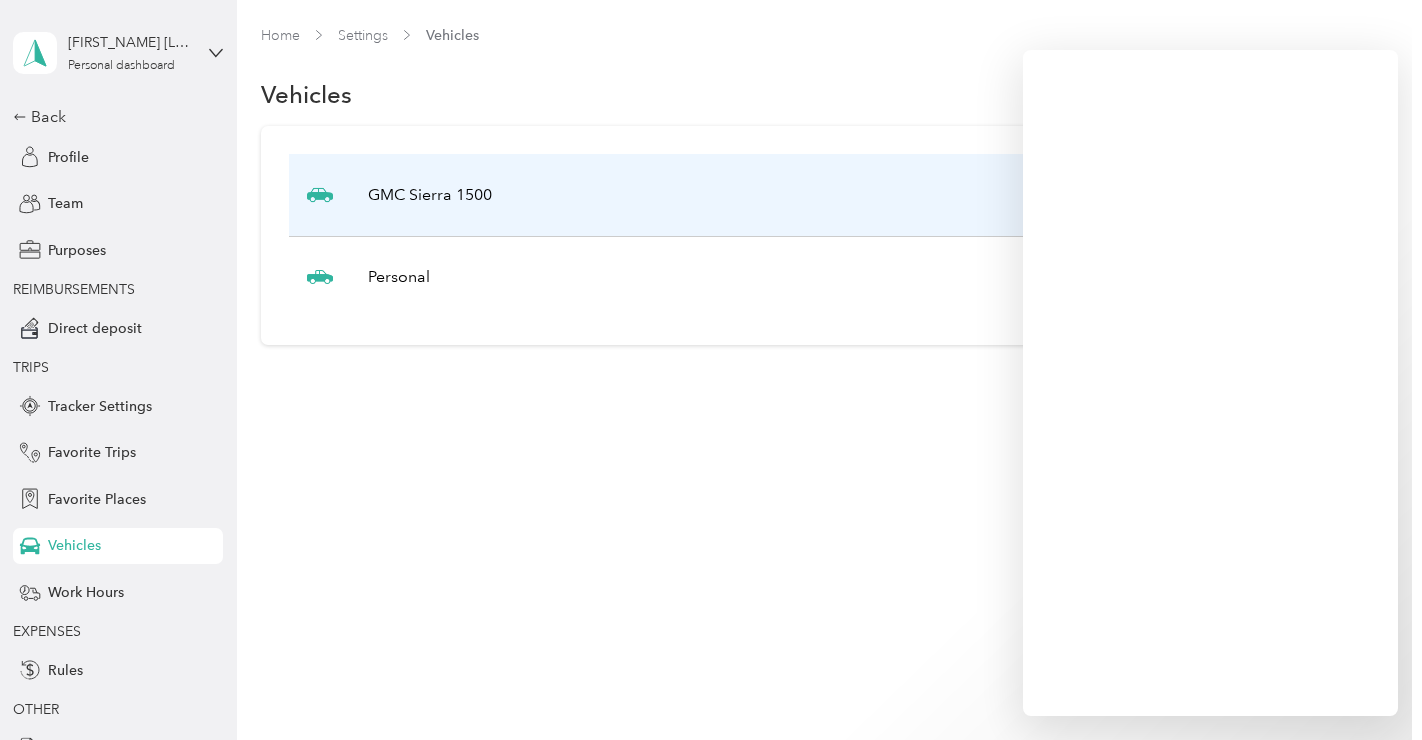 scroll, scrollTop: 0, scrollLeft: 0, axis: both 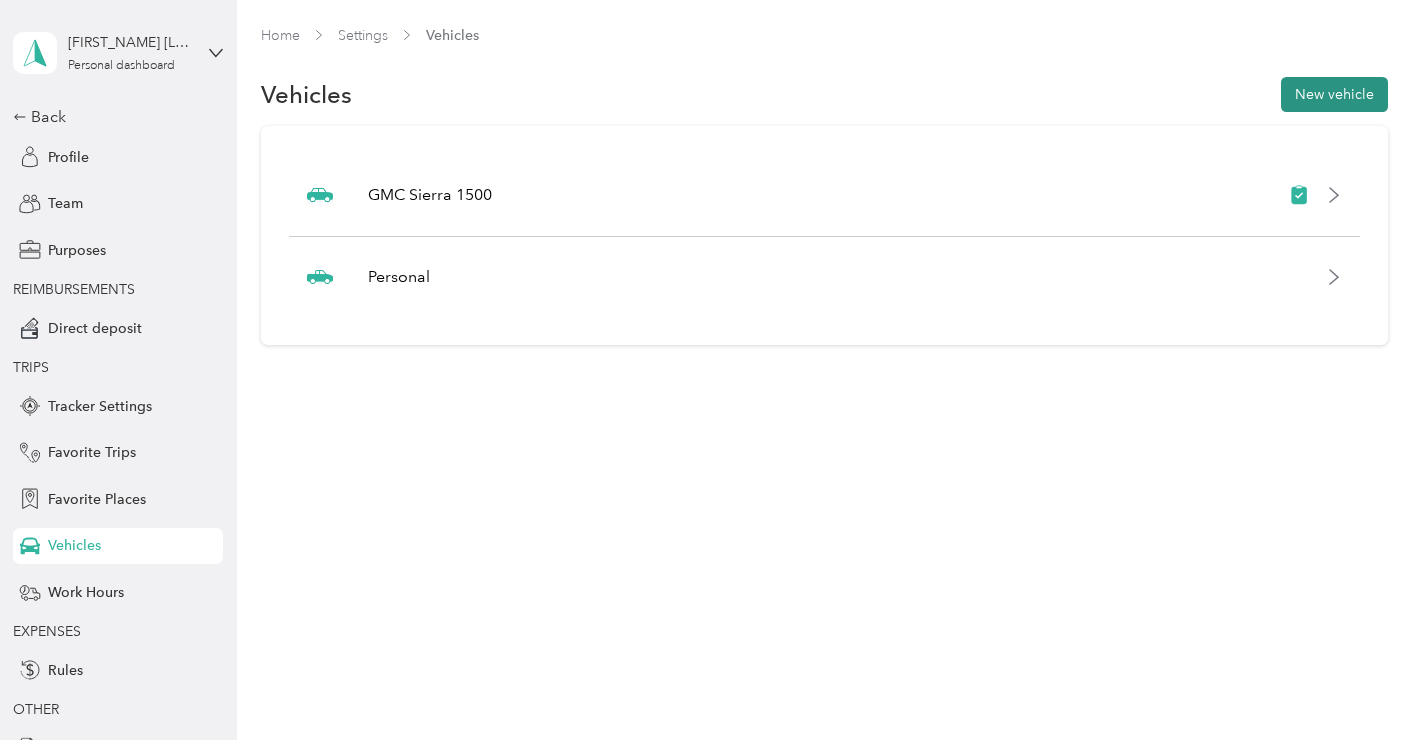 click on "New vehicle" at bounding box center [1334, 94] 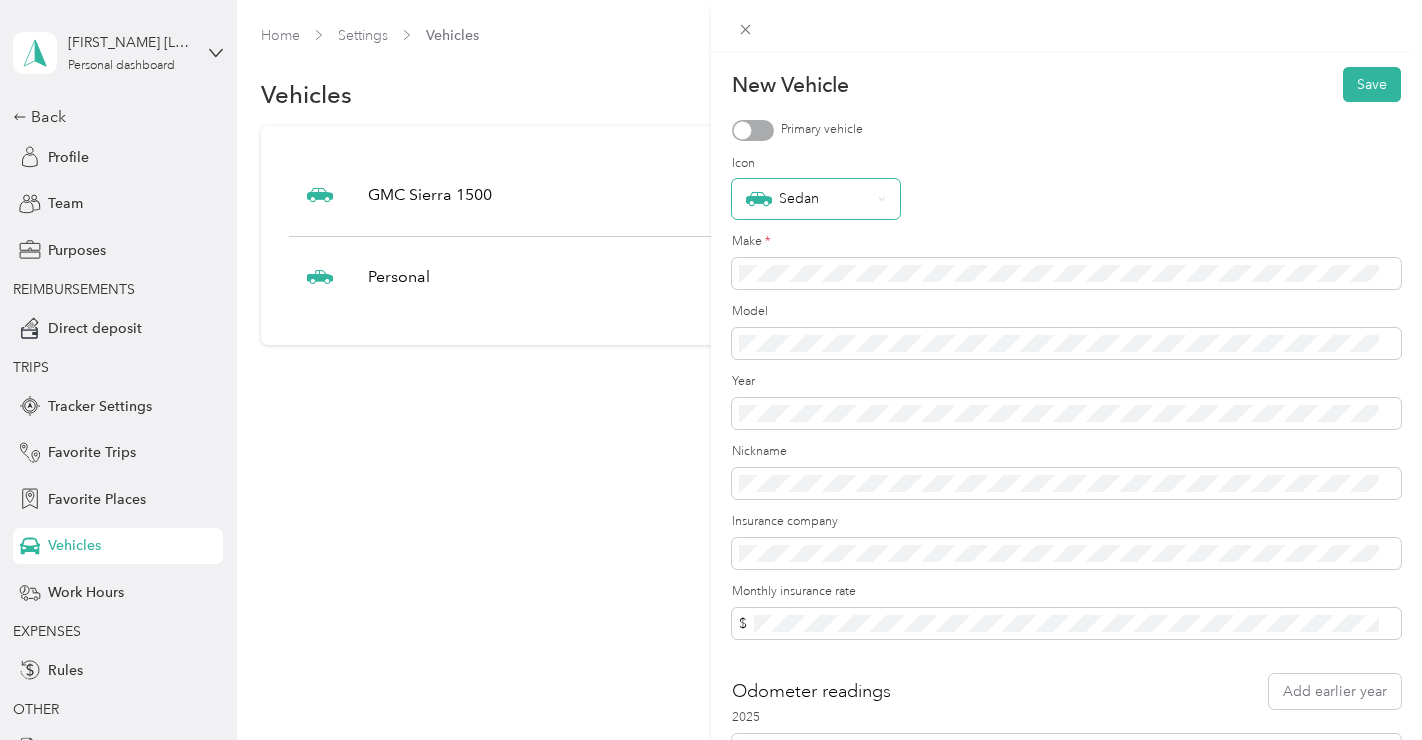 click on "Sedan" at bounding box center (816, 199) 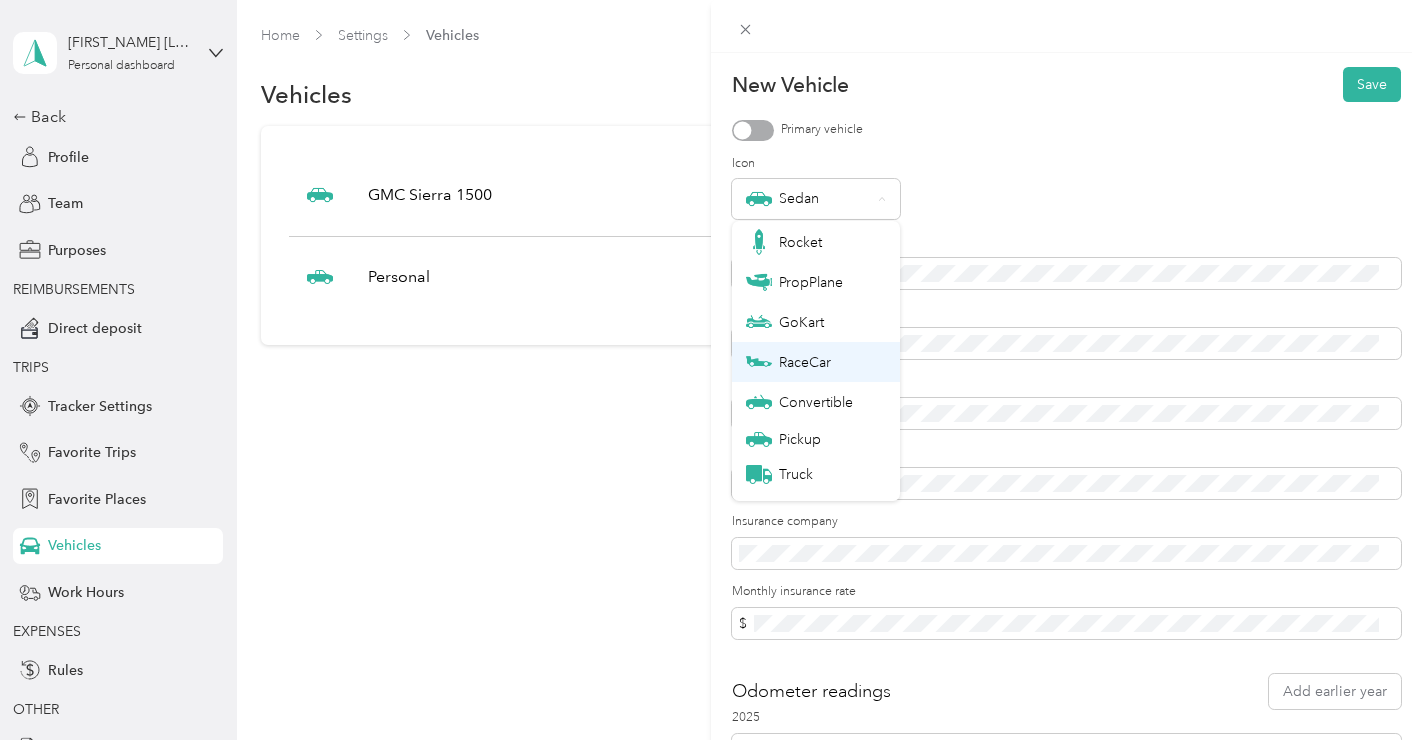 scroll, scrollTop: 70, scrollLeft: 0, axis: vertical 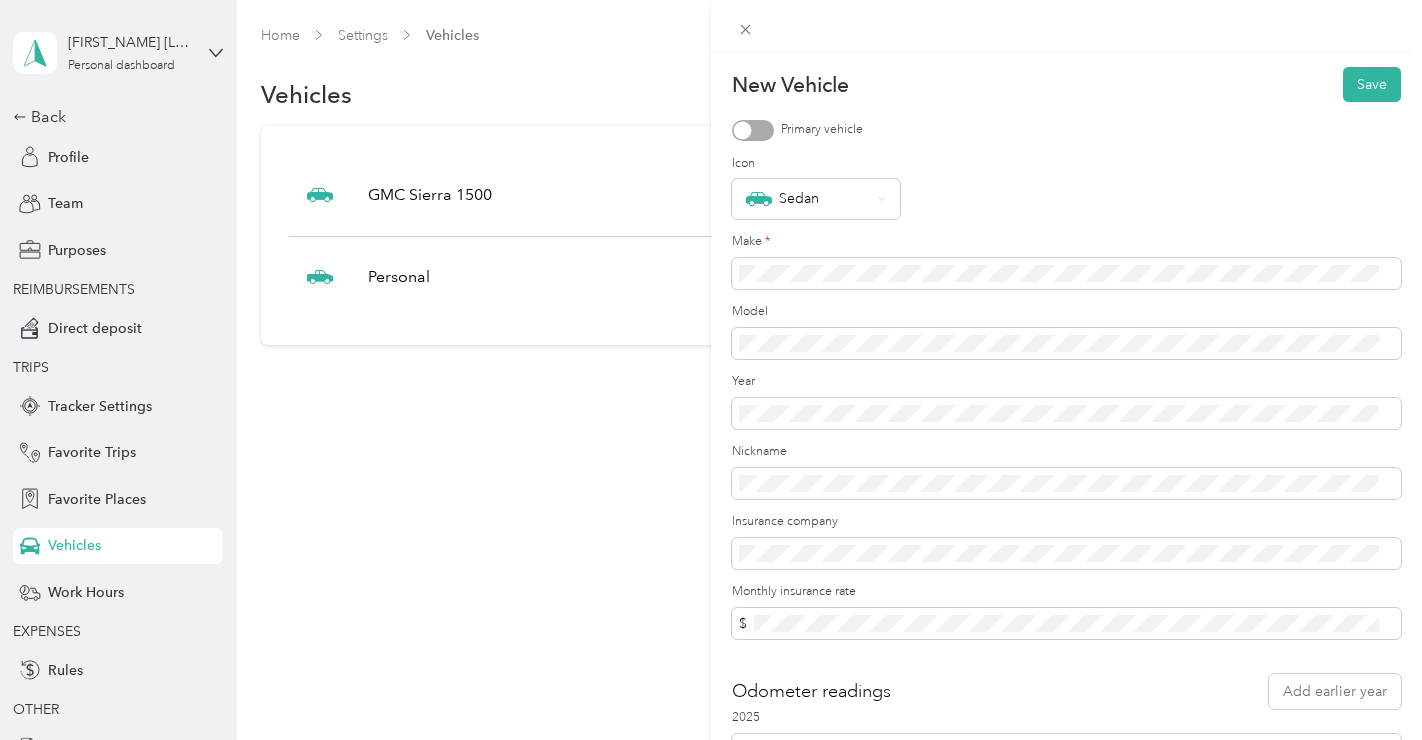click on "Truck" at bounding box center (816, 432) 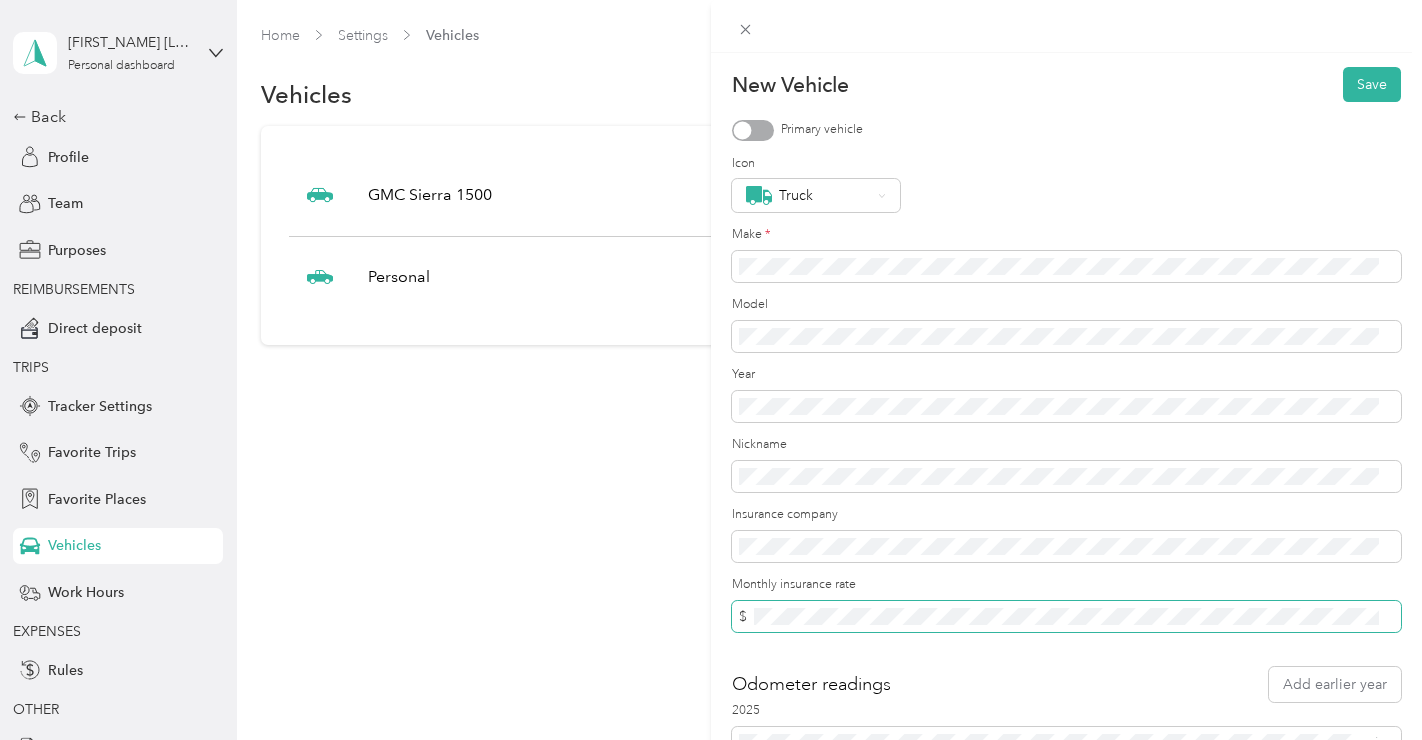 scroll, scrollTop: 120, scrollLeft: 0, axis: vertical 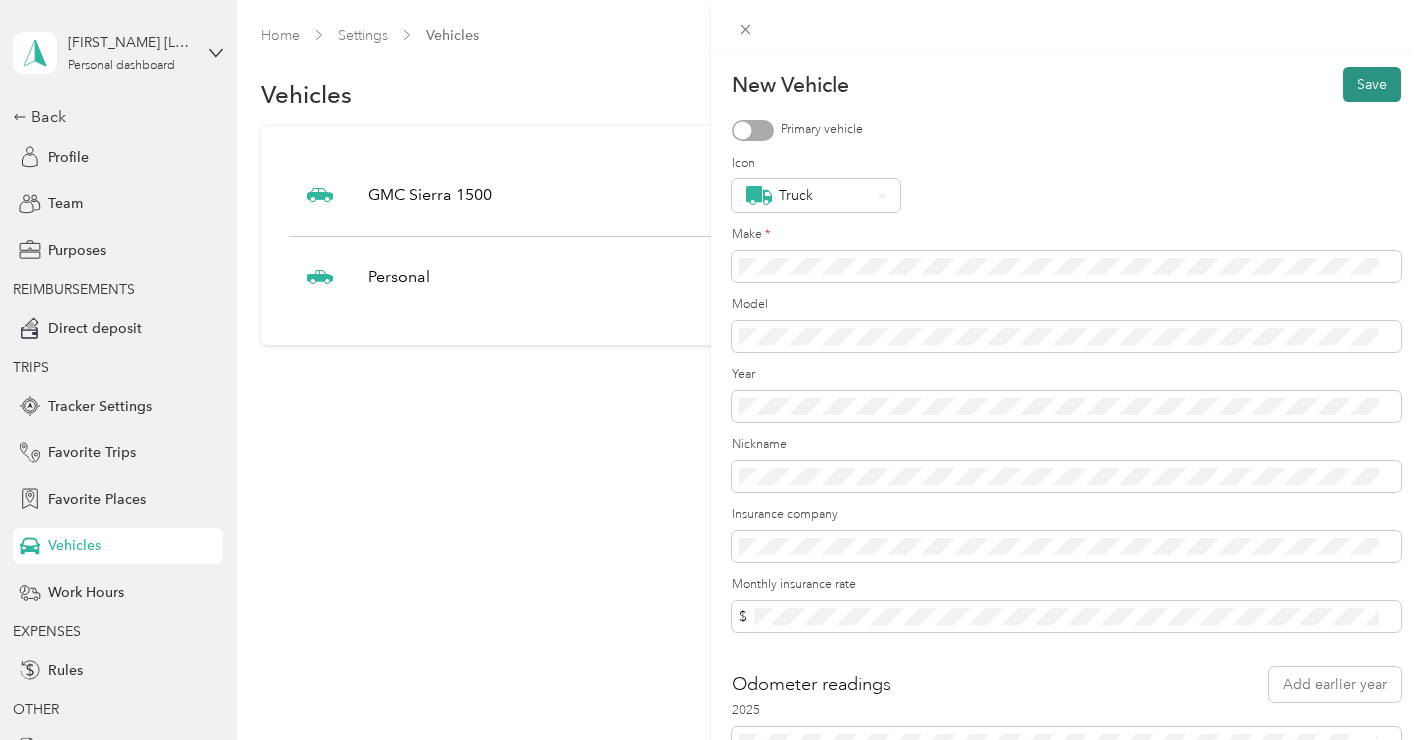click on "Save" at bounding box center (1372, 84) 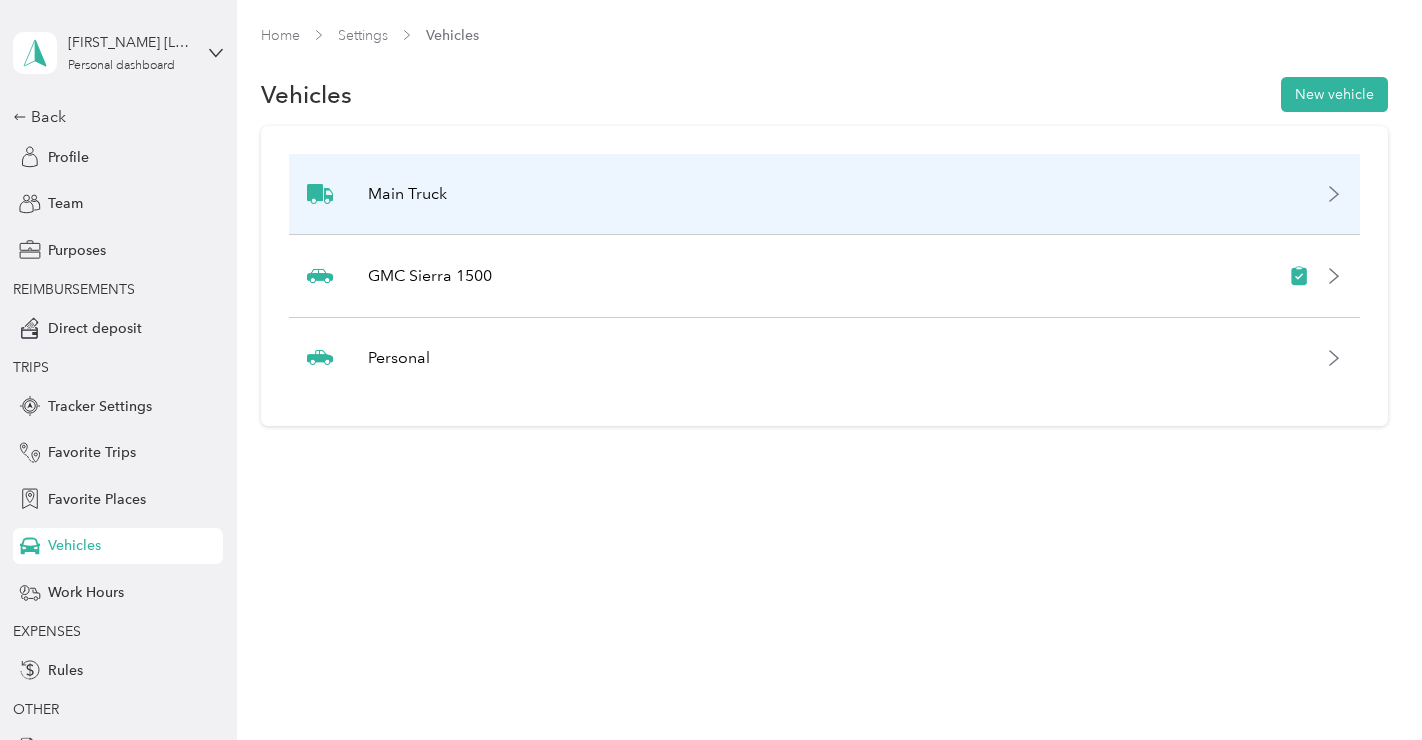 click on "Main Truck" at bounding box center [824, 194] 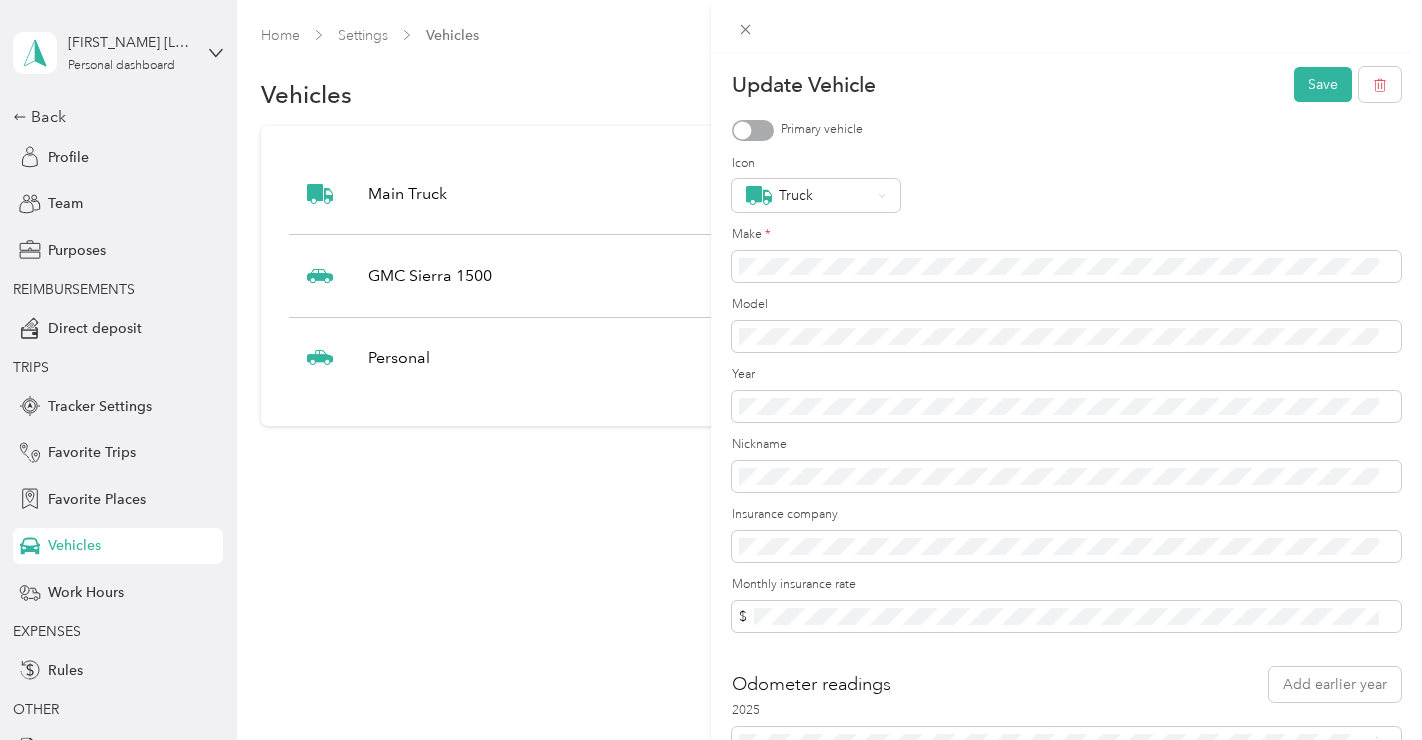 click on "Update Vehicle Save Primary vehicle   Icon     Truck Make   * Model   Year   Nickname   Insurance company   Monthly insurance rate   $ Odometer readings Add earlier year 2025   mi" at bounding box center [711, 370] 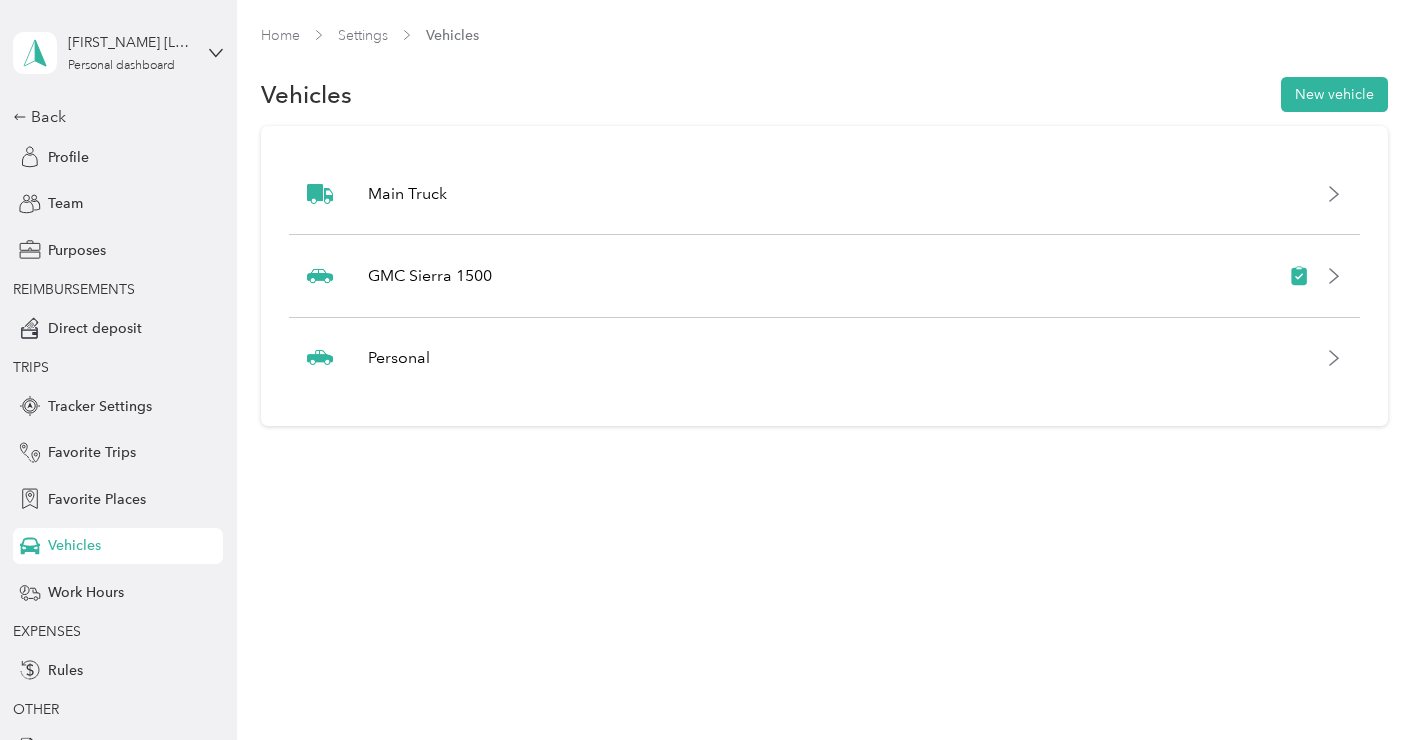 click 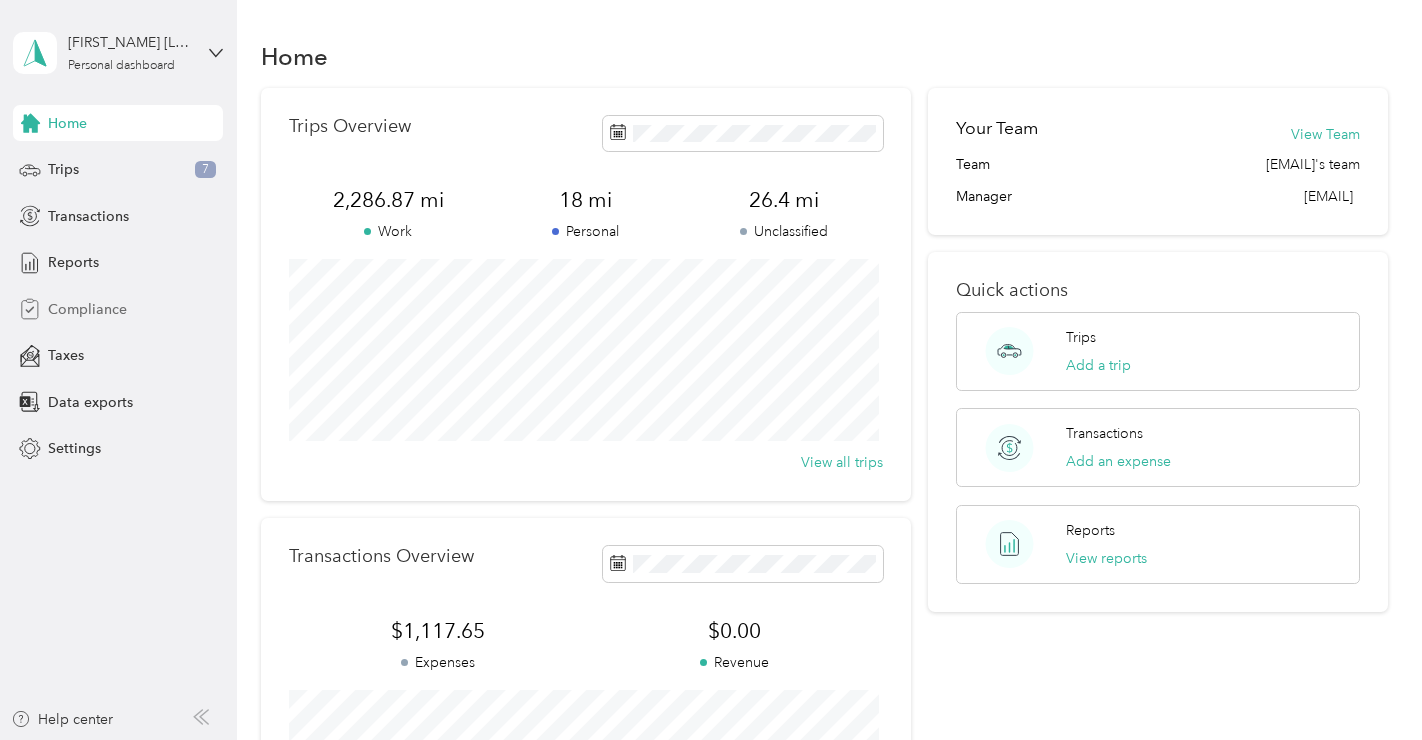click on "Compliance" at bounding box center [87, 309] 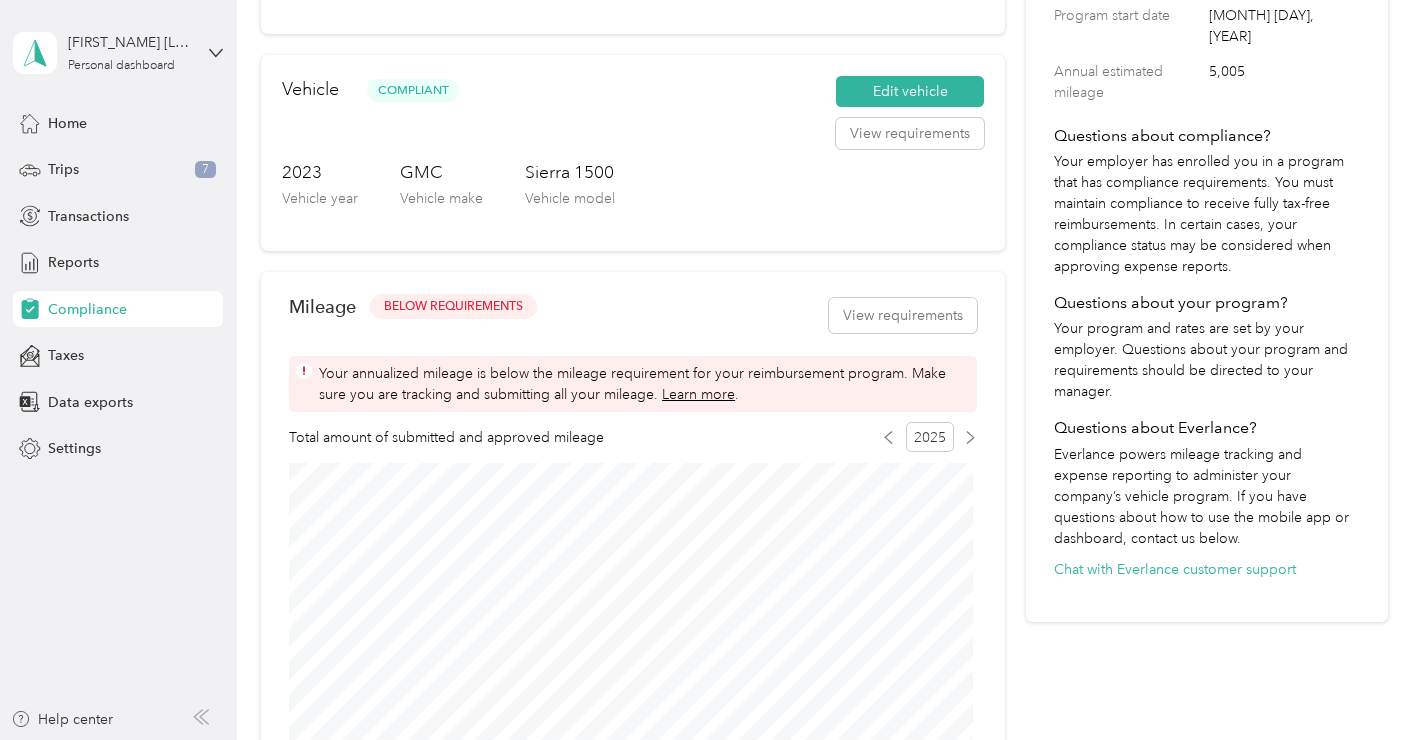 scroll, scrollTop: 387, scrollLeft: 0, axis: vertical 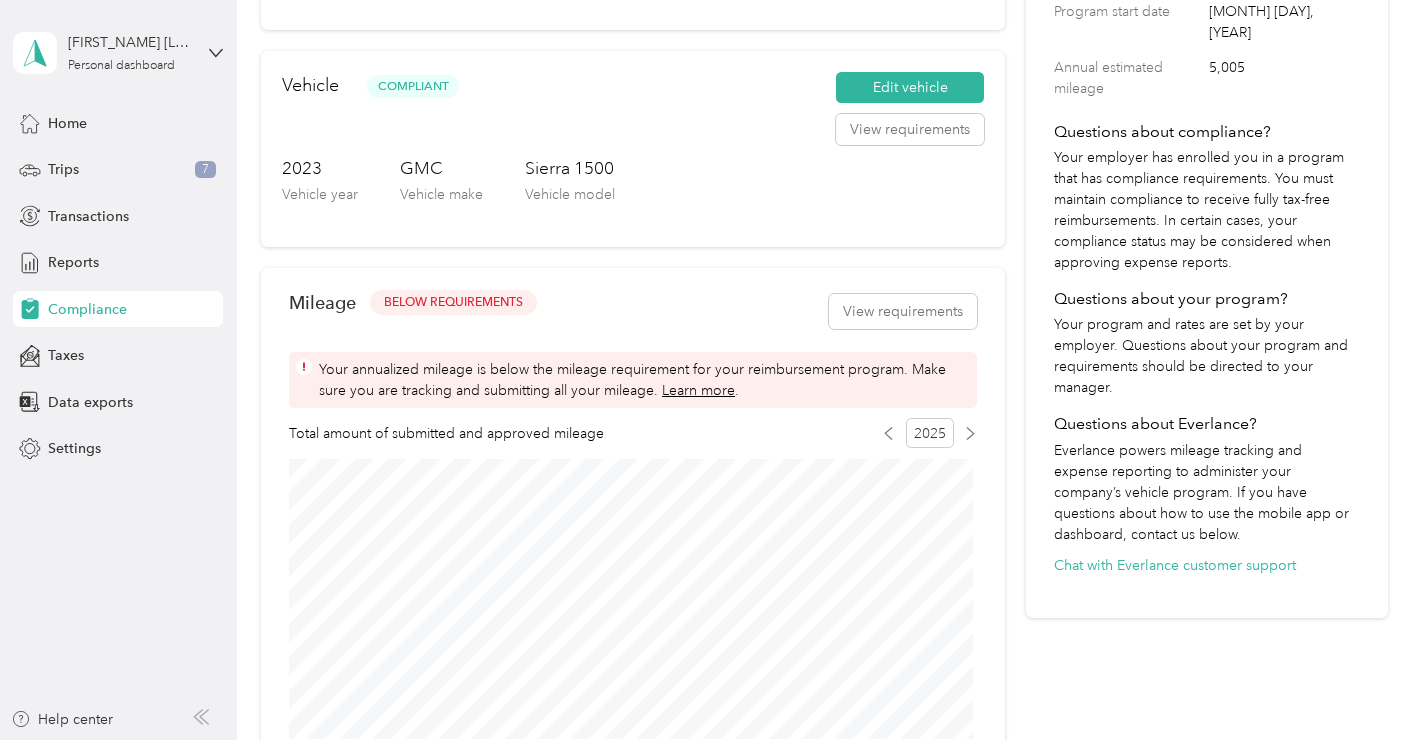 click on "Your annualized mileage is below the mileage requirement for your reimbursement program. Make sure you are tracking and submitting all of your mileage.   Learn more ." at bounding box center (644, 380) 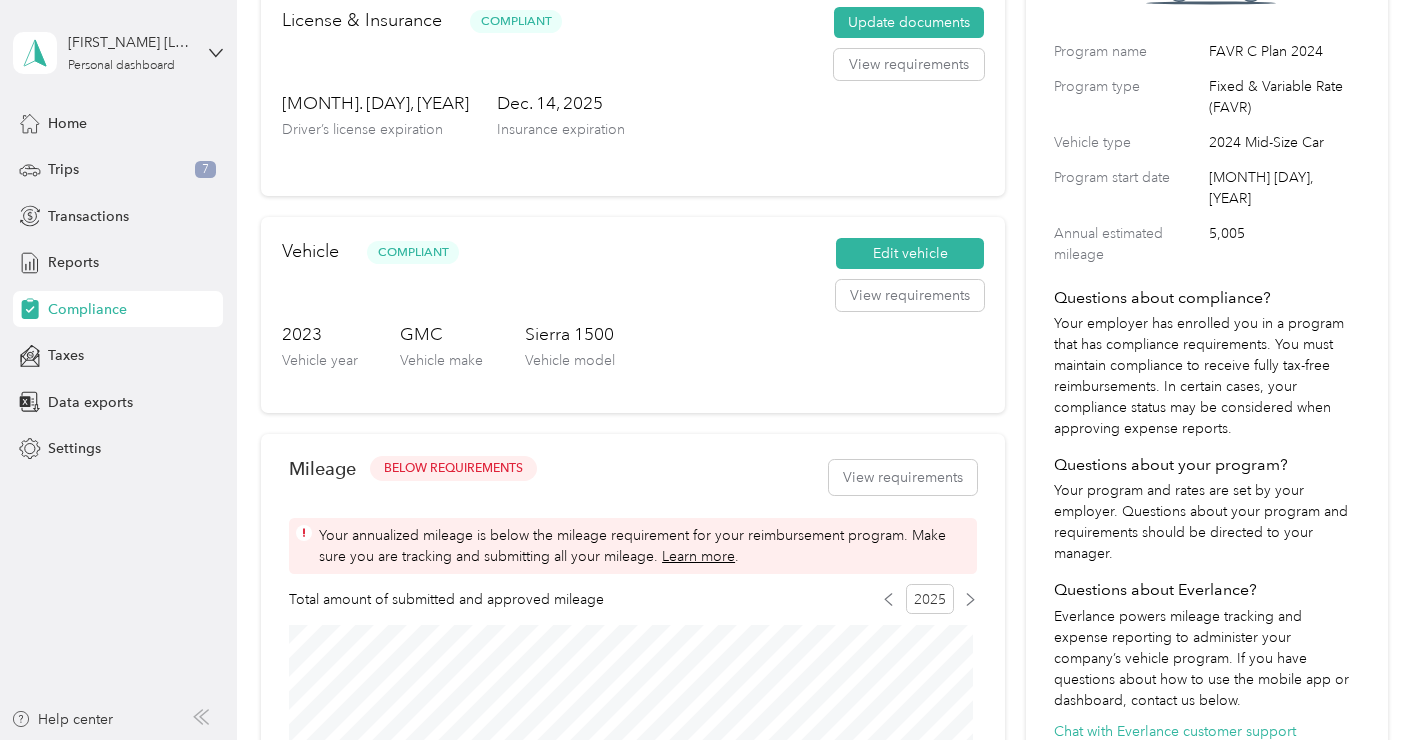 scroll, scrollTop: 206, scrollLeft: 0, axis: vertical 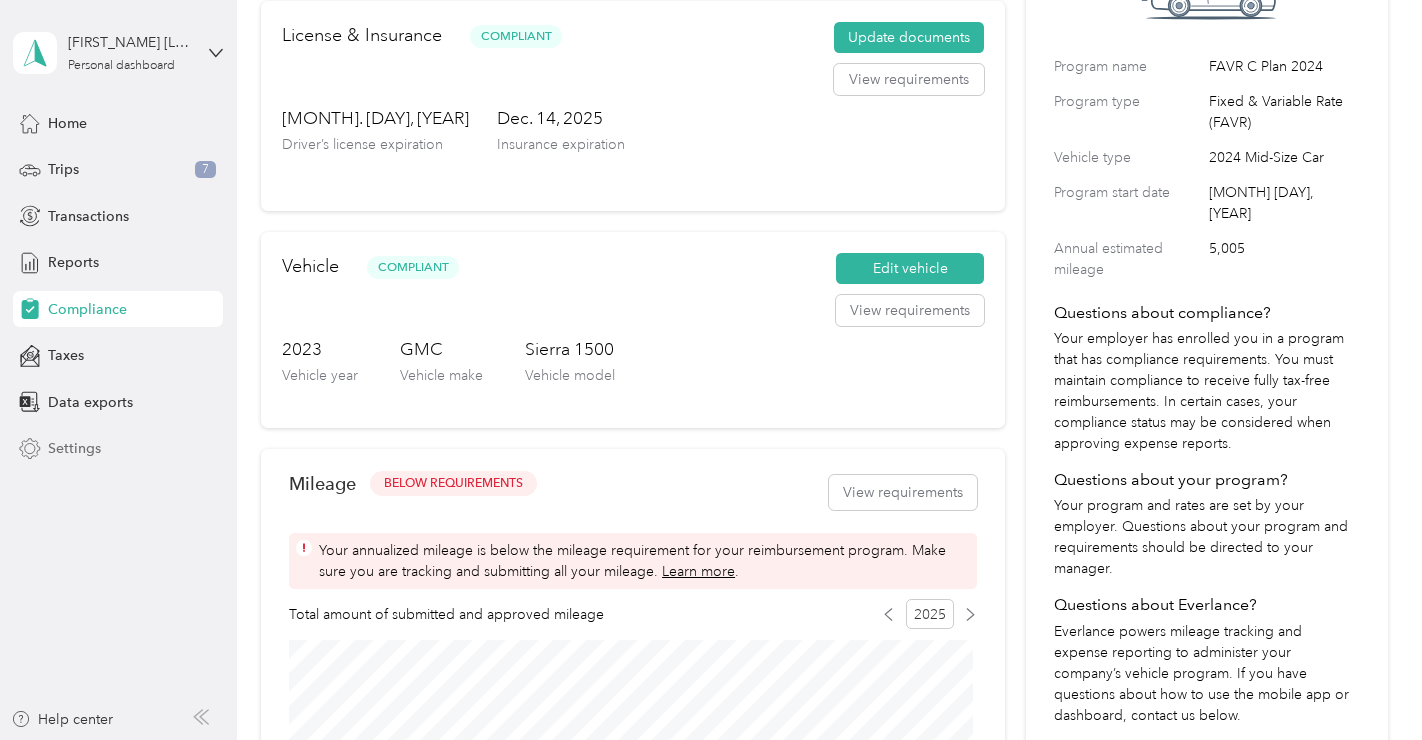 click on "Settings" at bounding box center (74, 448) 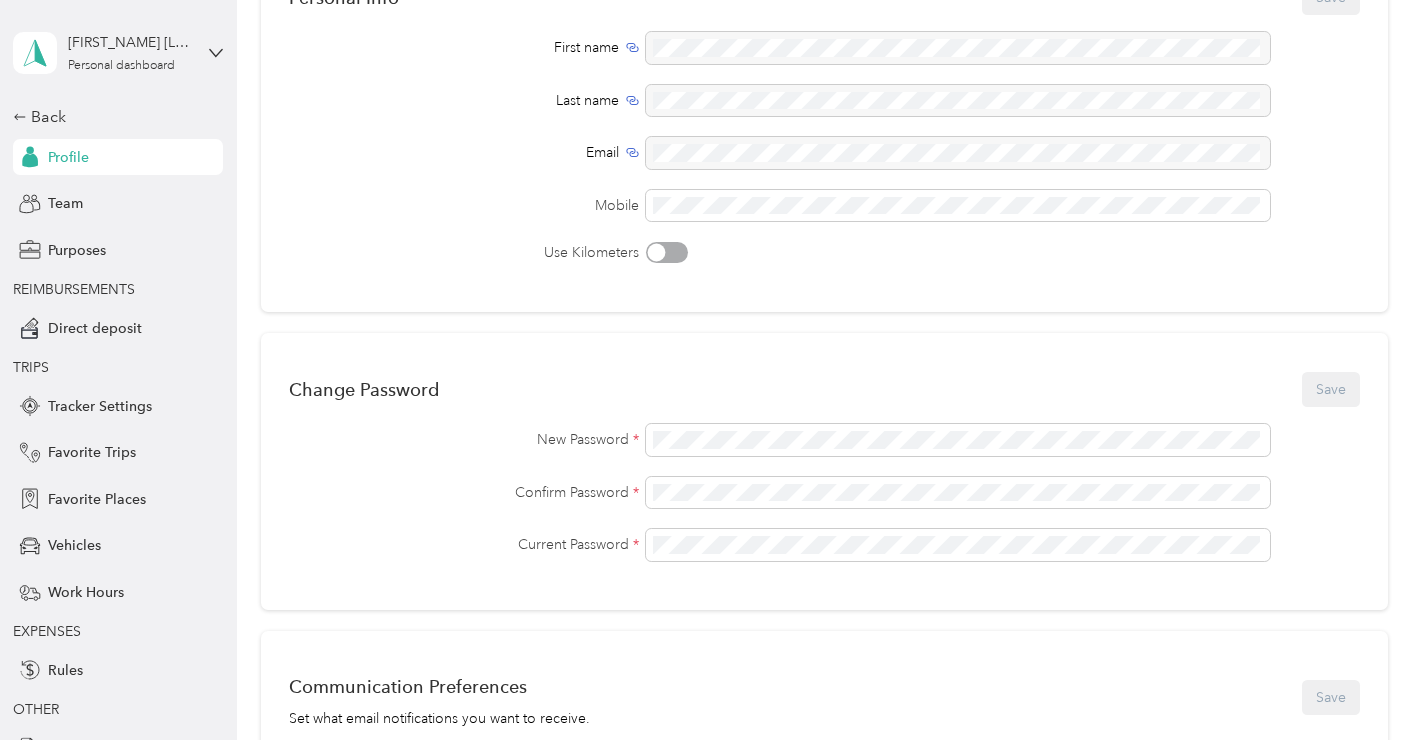 scroll, scrollTop: 75, scrollLeft: 0, axis: vertical 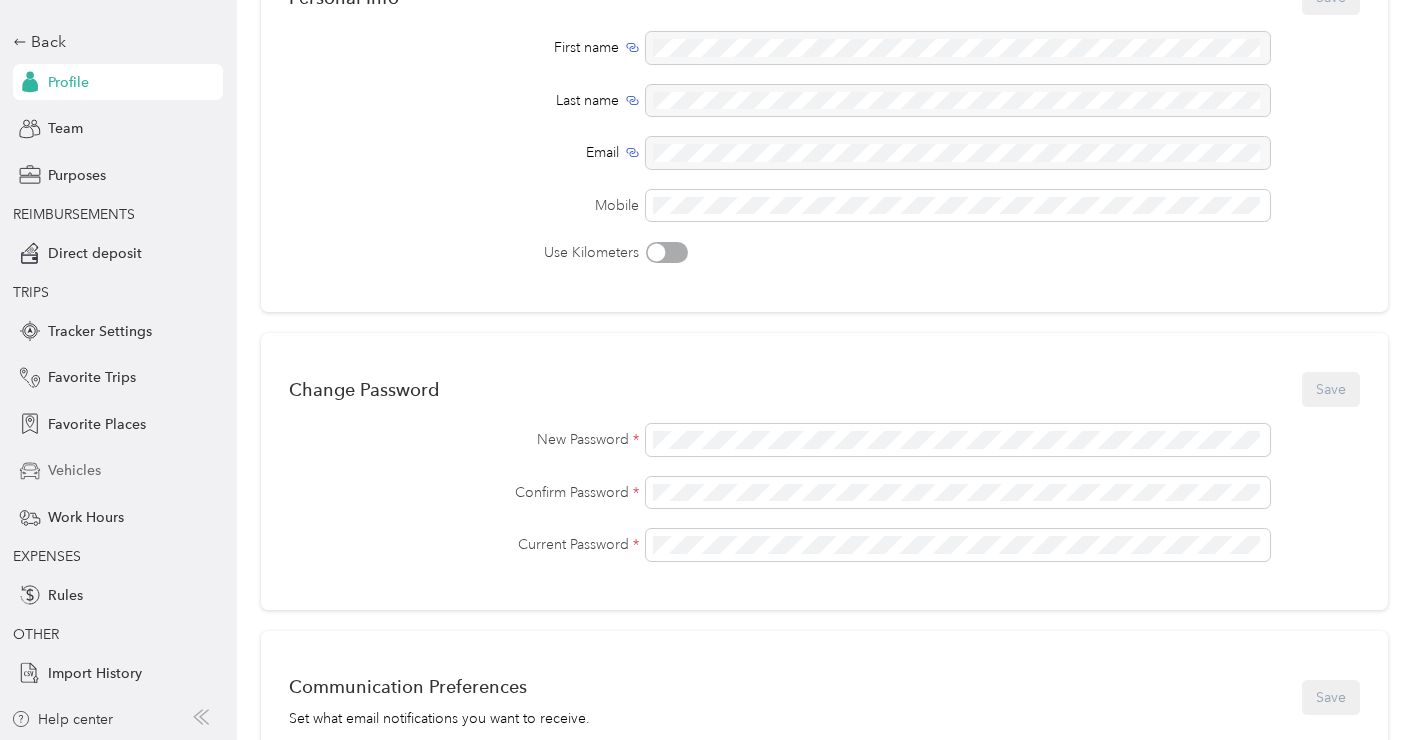 click on "Vehicles" at bounding box center (74, 470) 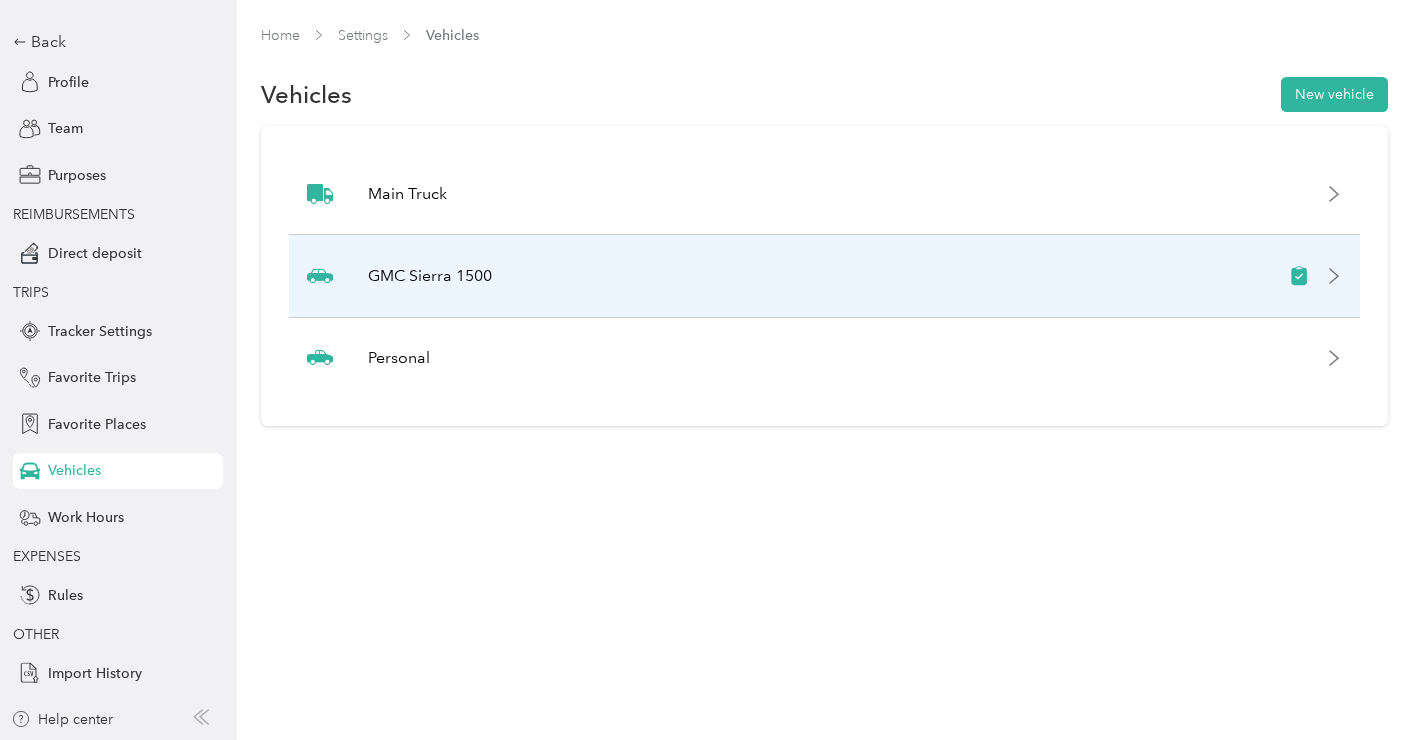 click on "GMC Sierra 1500" at bounding box center [824, 276] 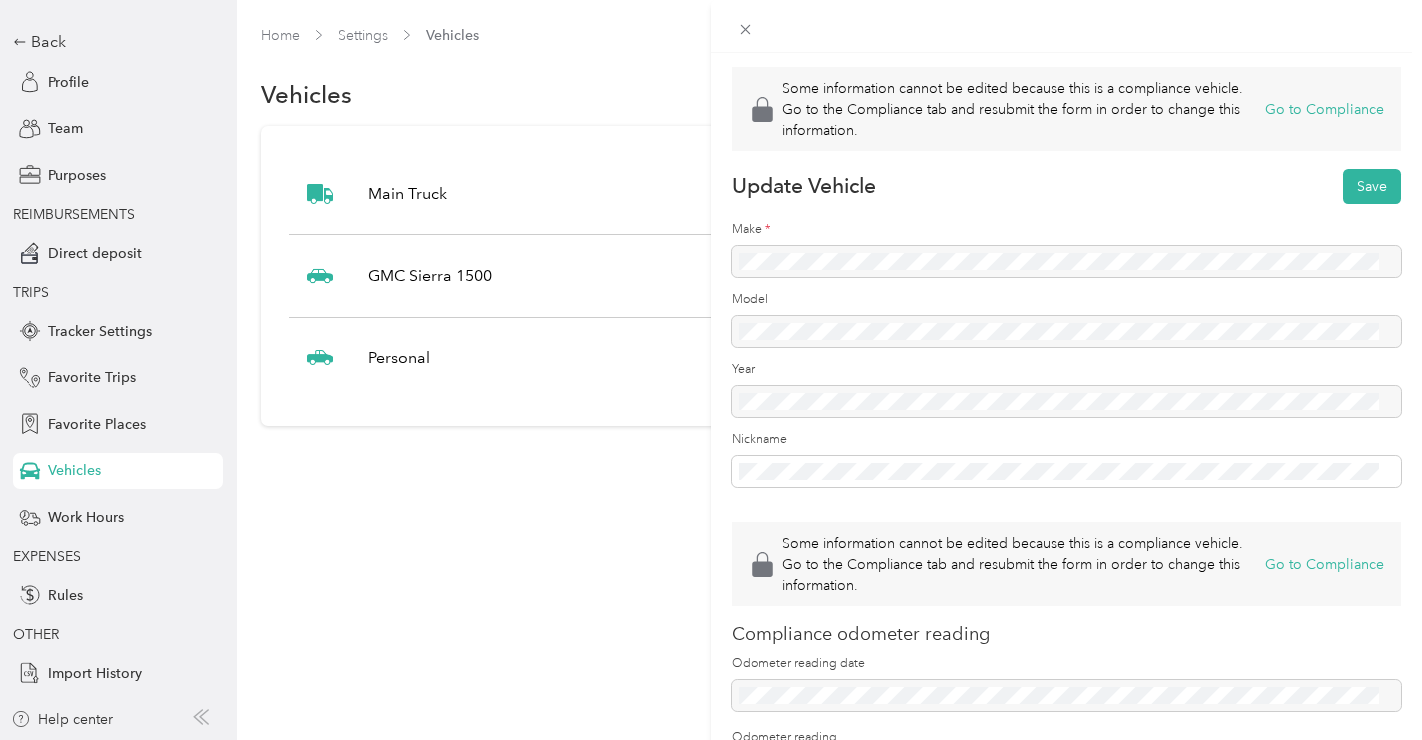 scroll, scrollTop: 188, scrollLeft: 0, axis: vertical 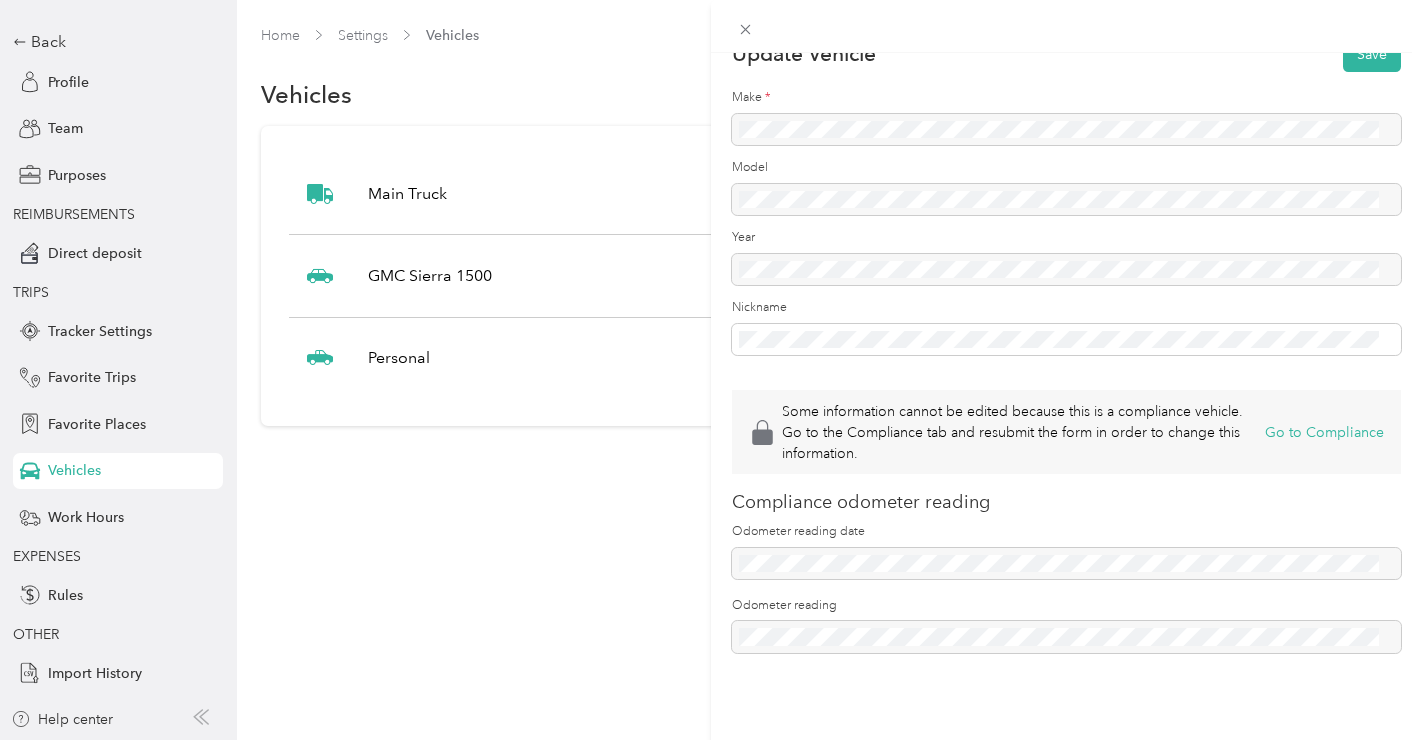 click on "Some information cannot be edited because this is a compliance vehicle. Go to the Compliance tab and resubmit the form in order to change this information. Go to Compliance Update Vehicle Save Make   * Model   Year   Nickname   Some information cannot be edited because this is a compliance vehicle. Go to the Compliance tab and resubmit the form in order to change this information. Go to Compliance Compliance odometer reading Odometer reading date     Odometer reading" at bounding box center (711, 370) 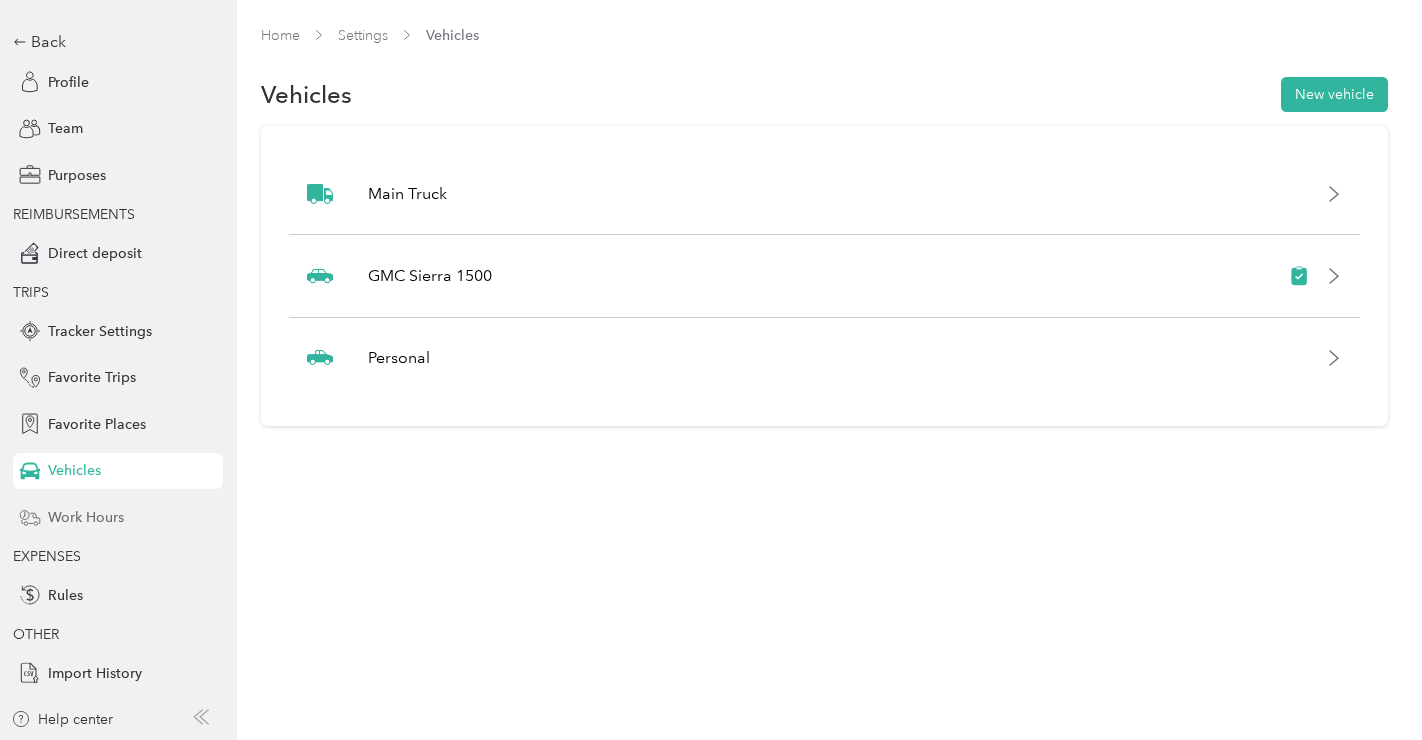 click on "Work Hours" at bounding box center [86, 517] 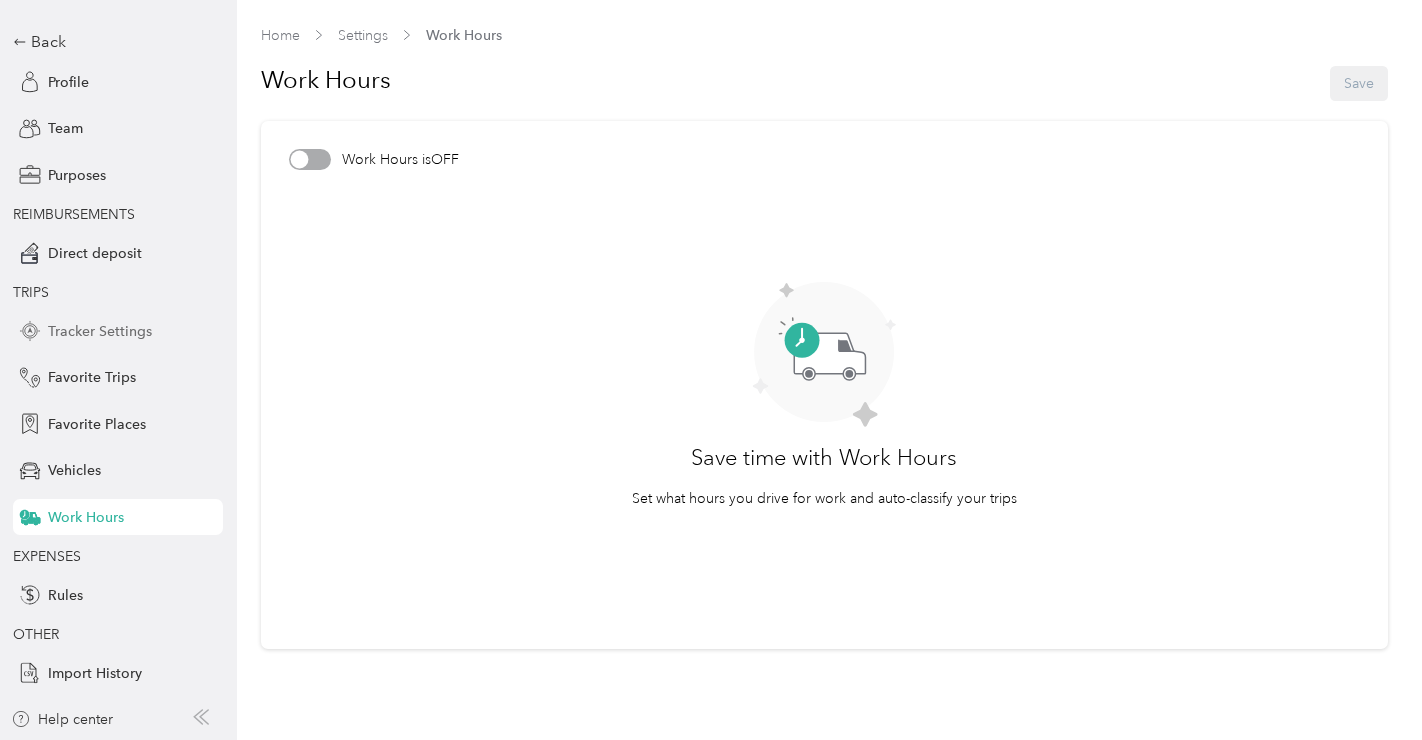 click on "Tracker Settings" at bounding box center (100, 331) 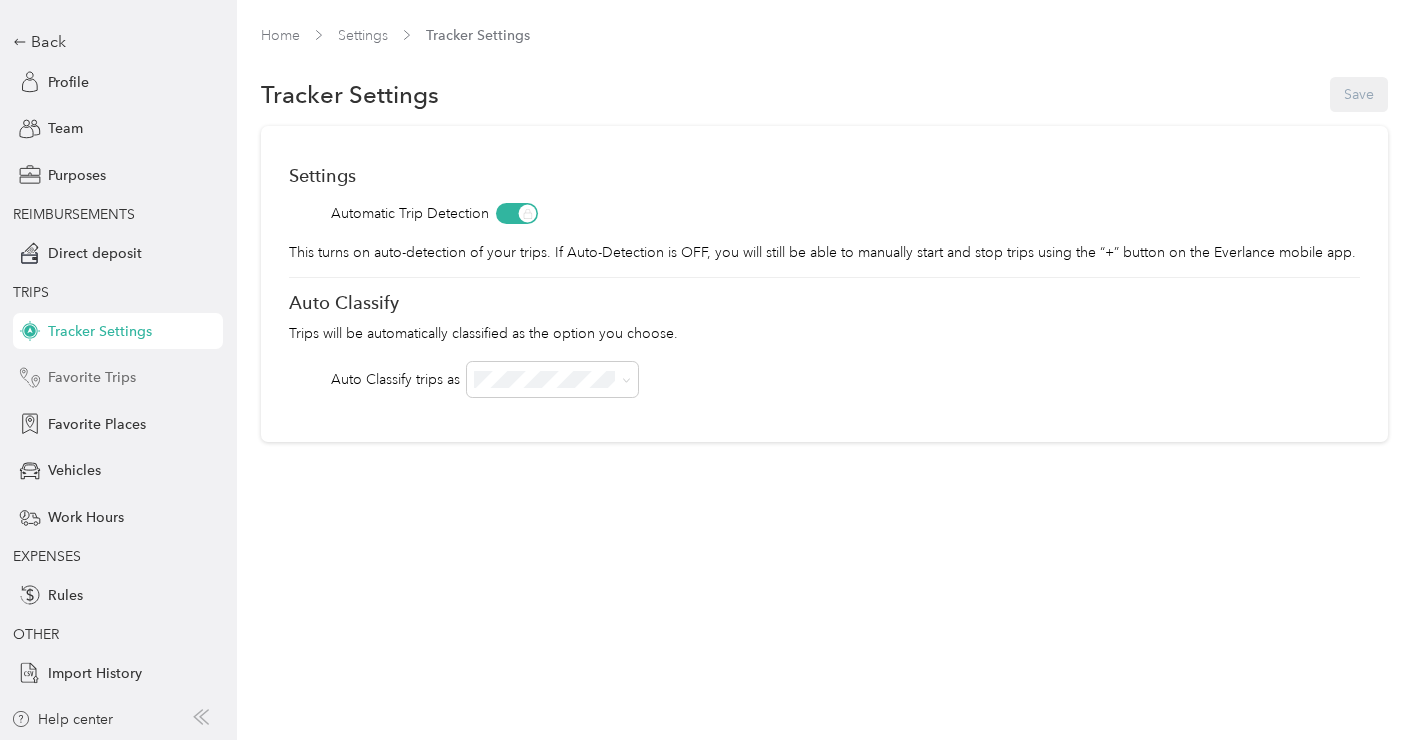 click on "Favorite Trips" at bounding box center [118, 378] 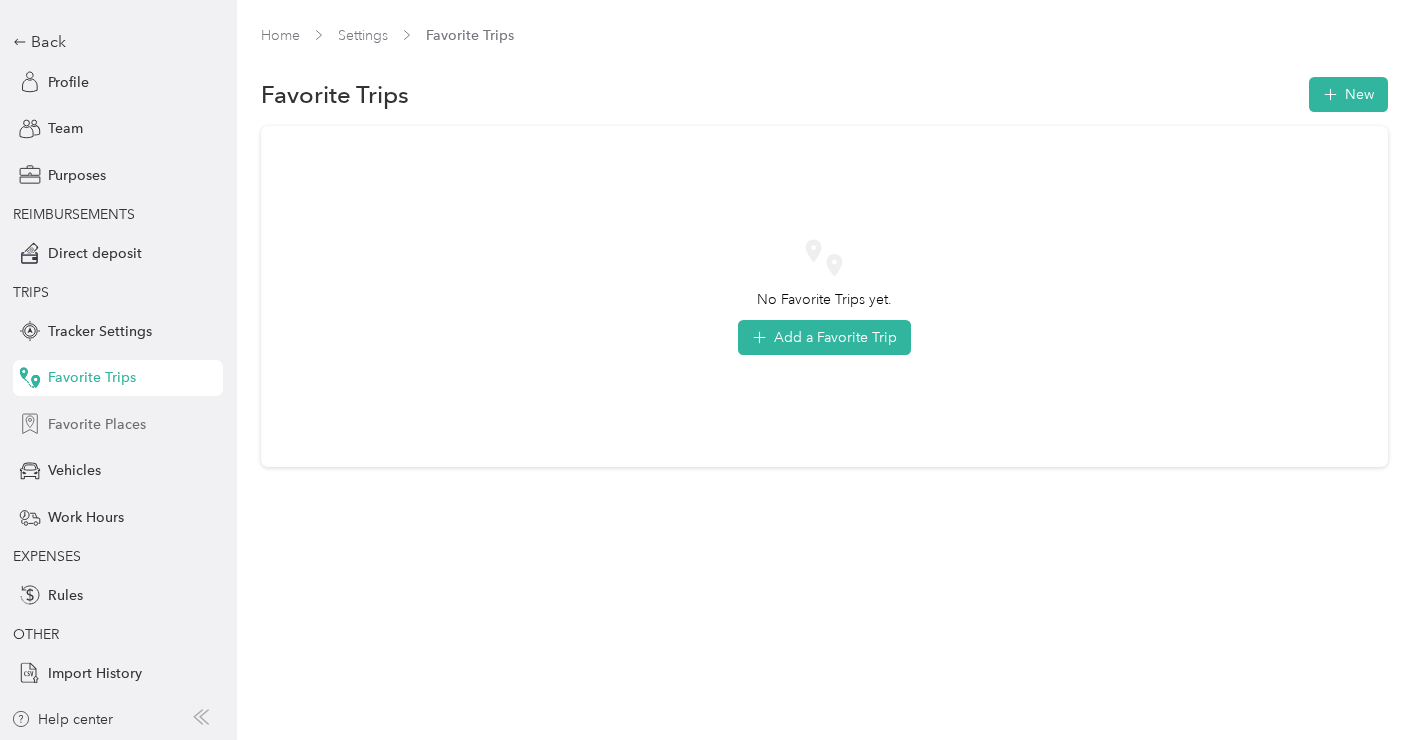 click on "Favorite Places" at bounding box center [97, 424] 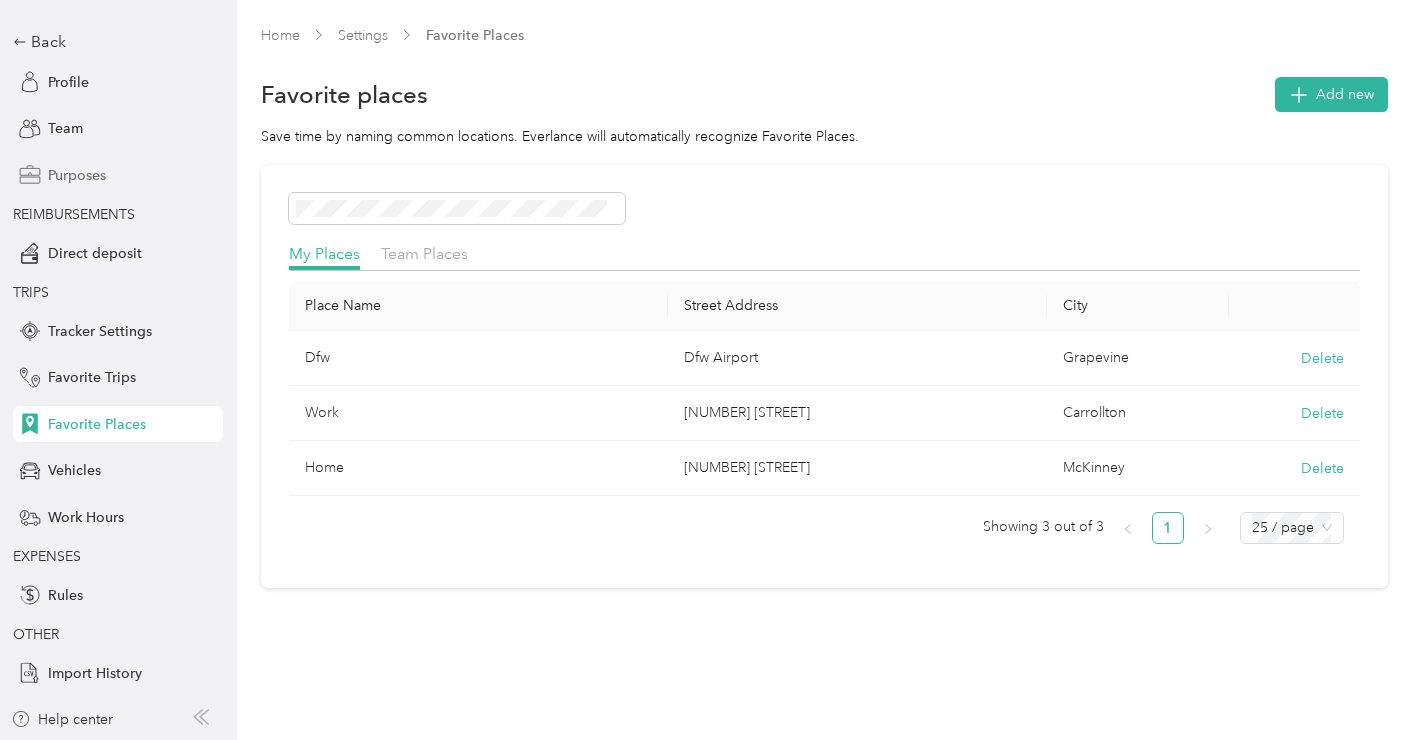 click on "Purposes" at bounding box center (77, 175) 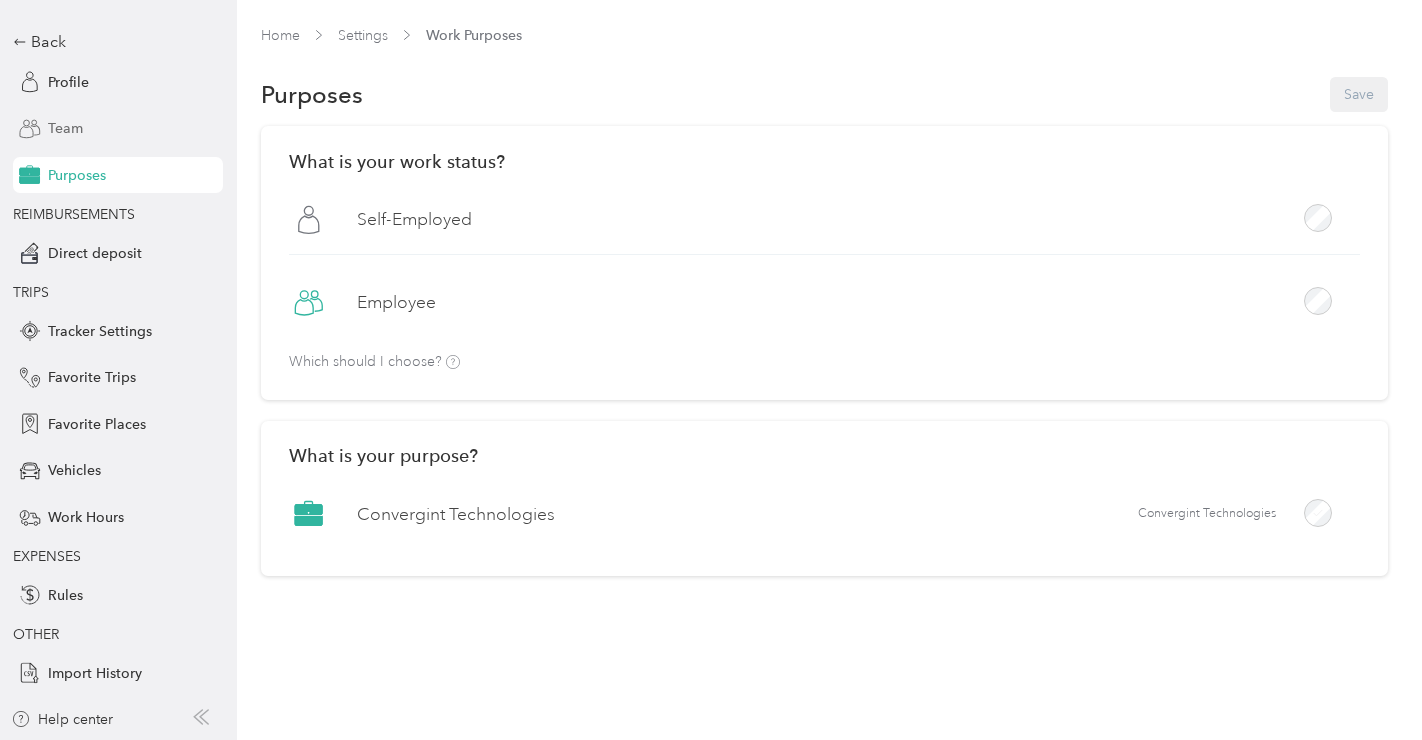 click on "Team" at bounding box center [65, 128] 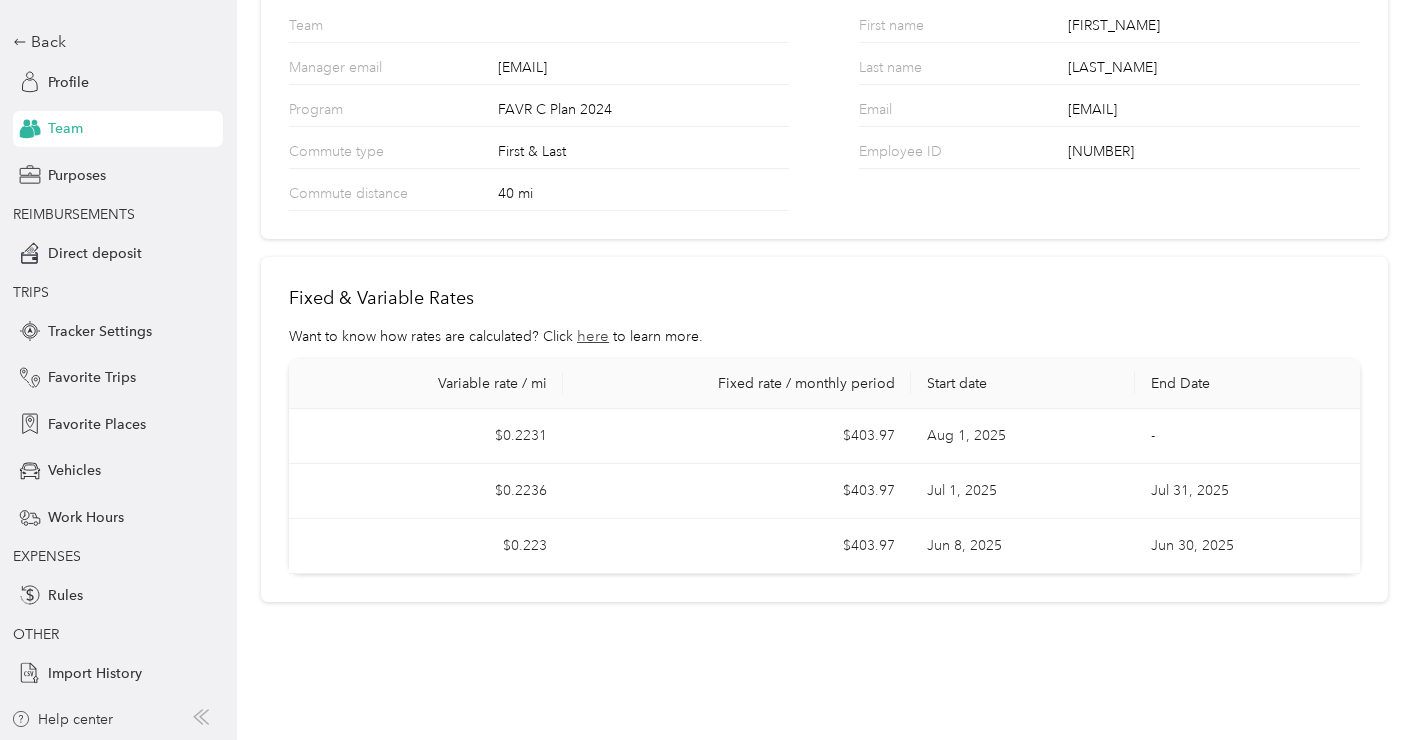 scroll, scrollTop: 216, scrollLeft: 0, axis: vertical 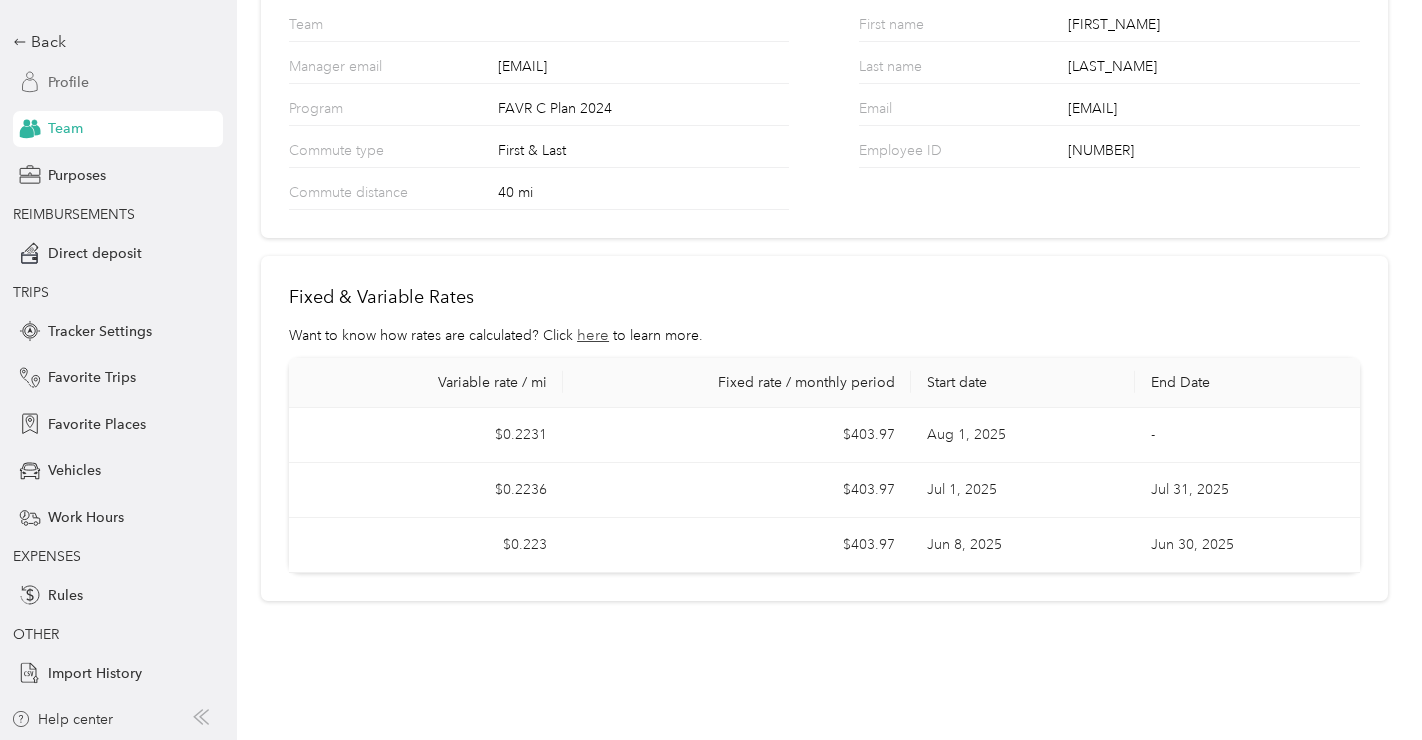 click on "Profile" at bounding box center (68, 82) 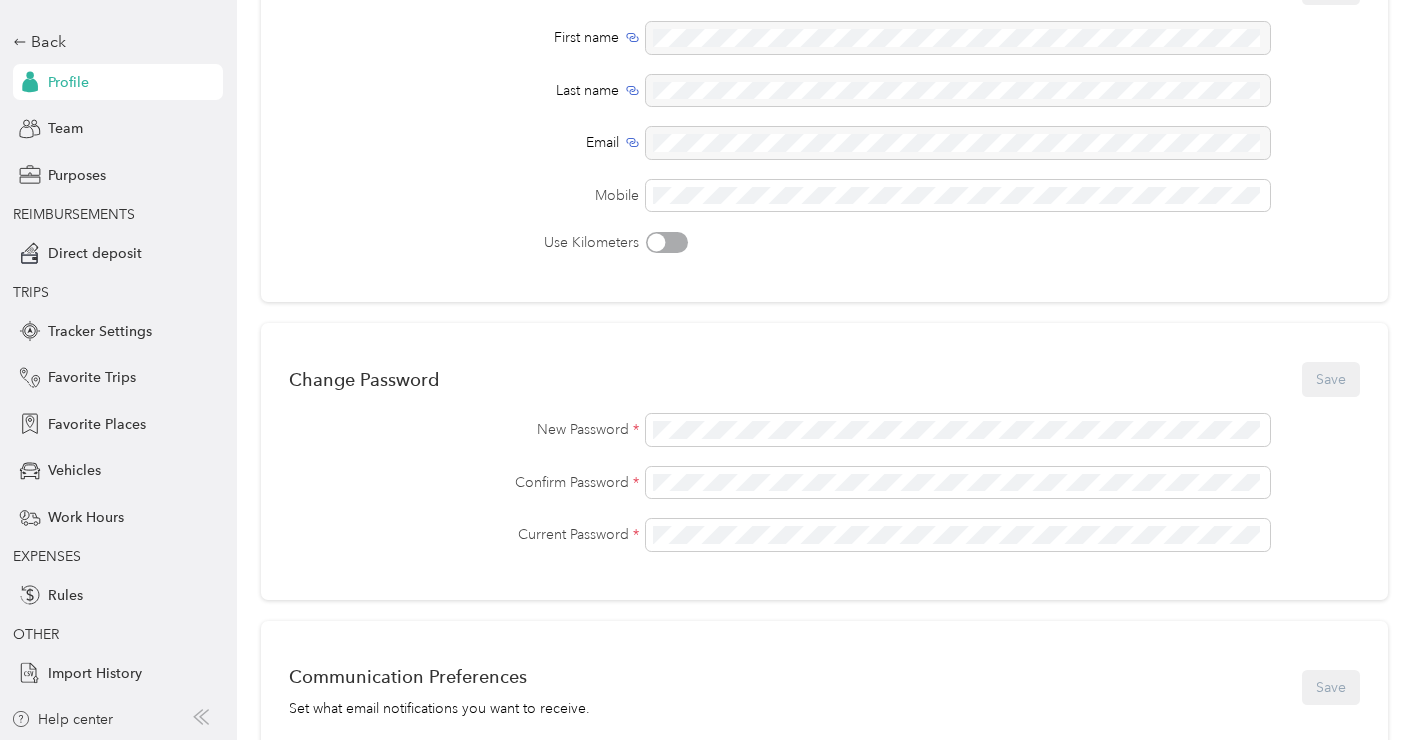 scroll, scrollTop: 0, scrollLeft: 0, axis: both 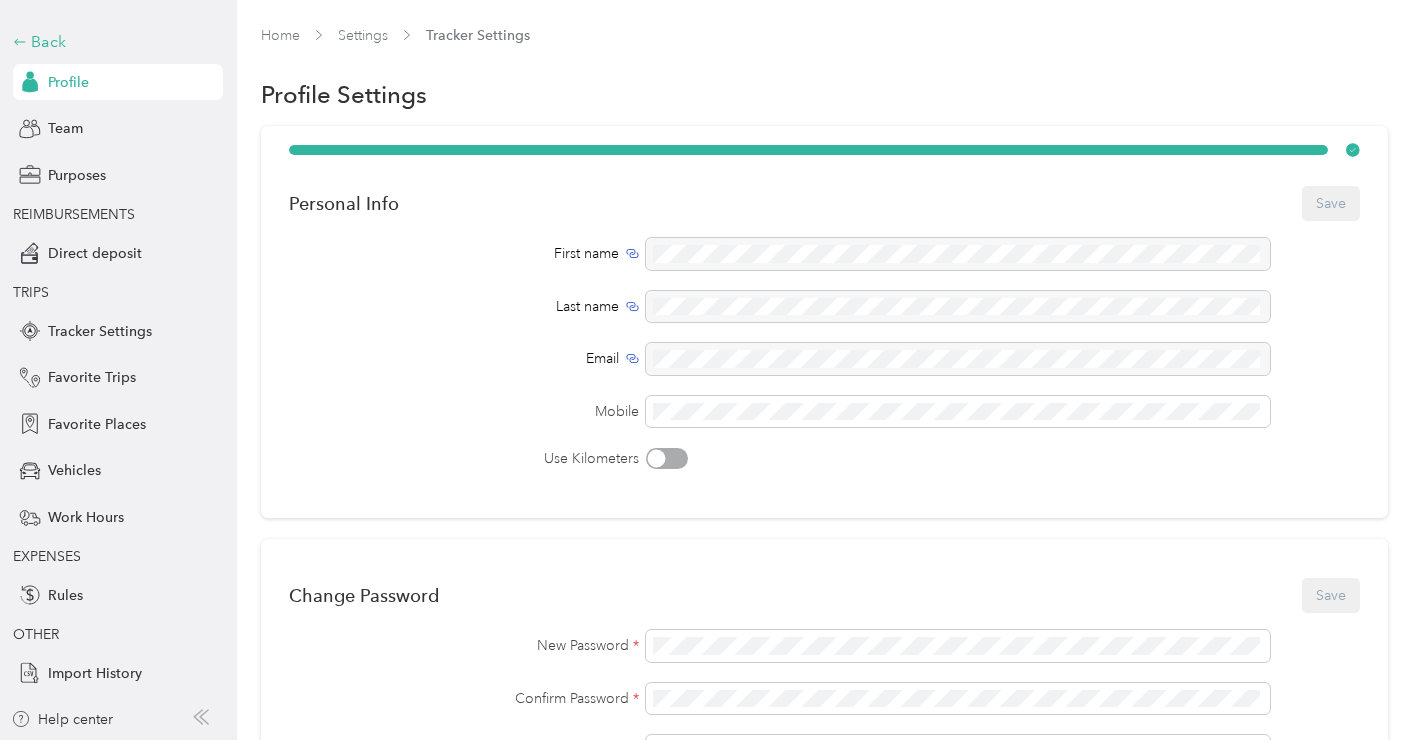 click on "Back" at bounding box center (113, 42) 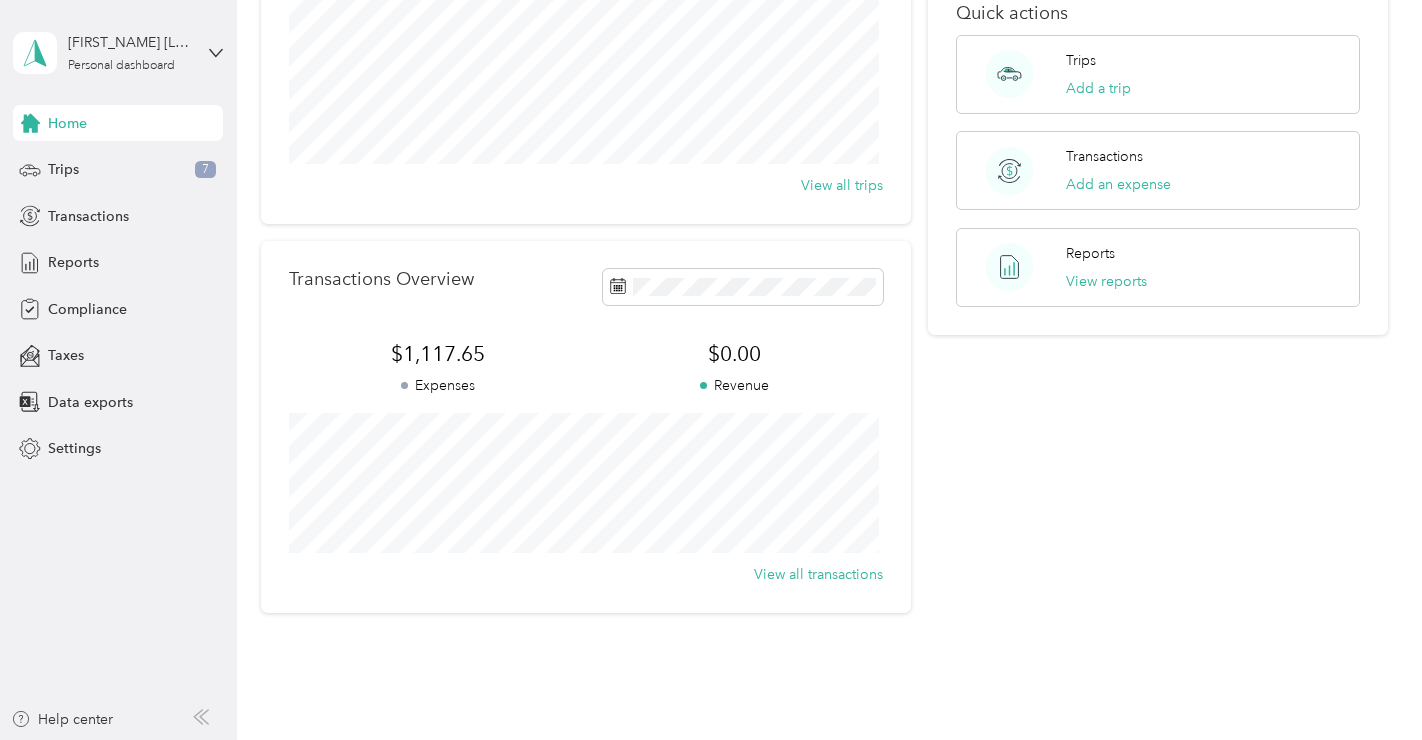 scroll, scrollTop: 285, scrollLeft: 0, axis: vertical 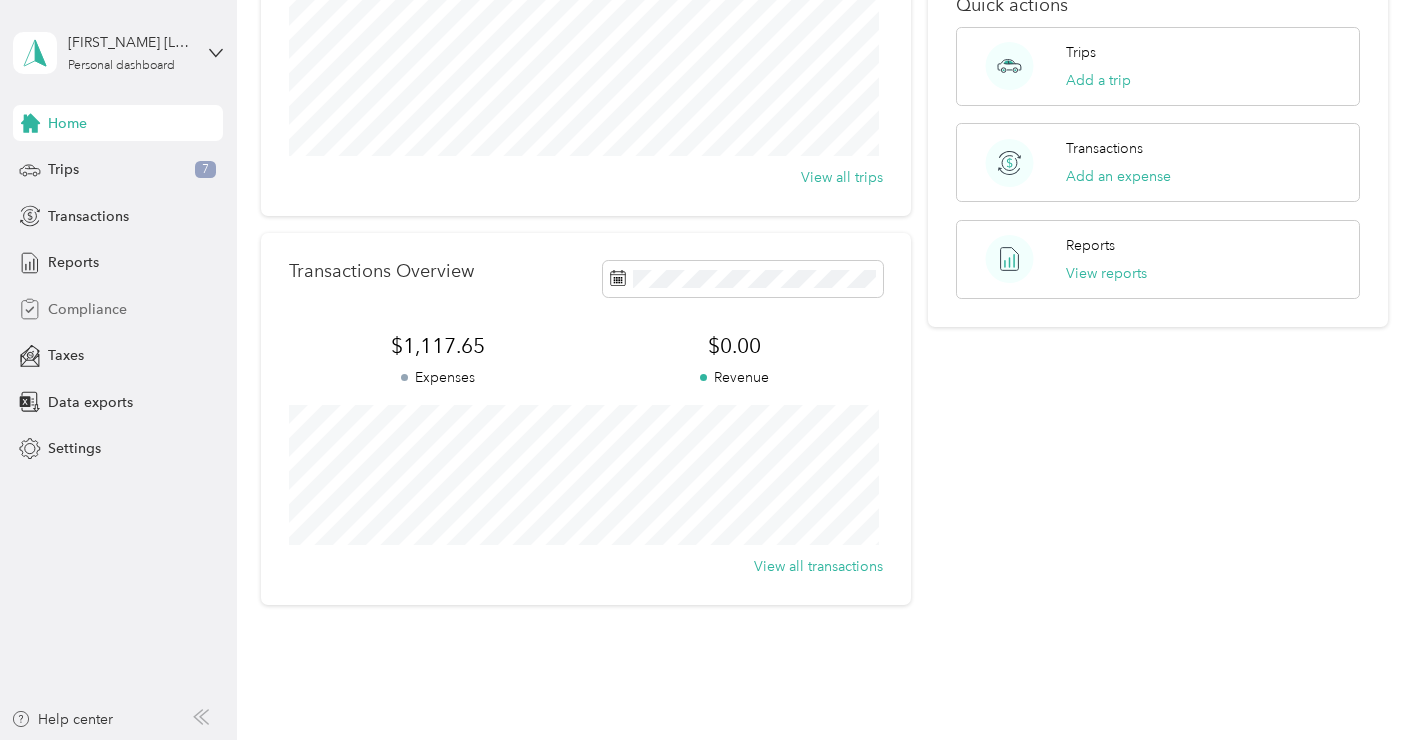 click on "Compliance" at bounding box center [87, 309] 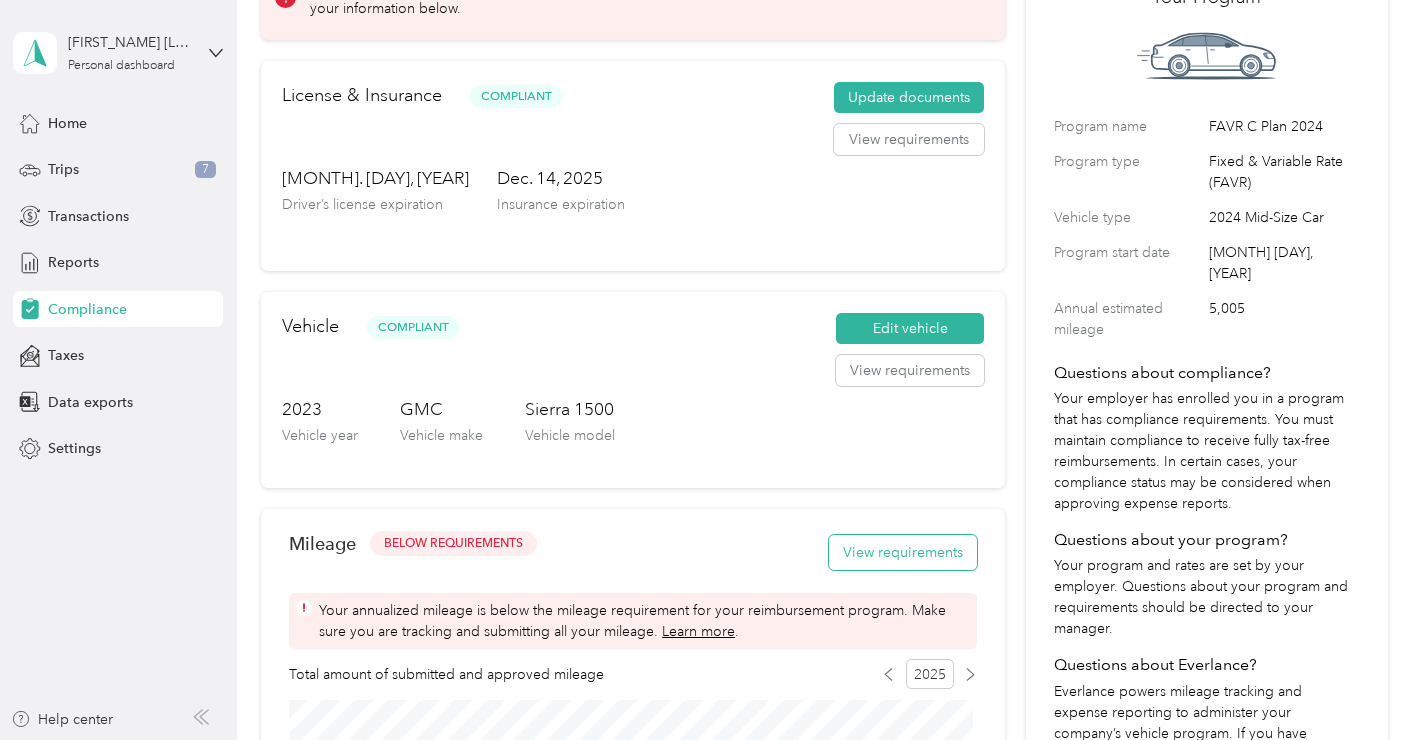 scroll, scrollTop: 143, scrollLeft: 0, axis: vertical 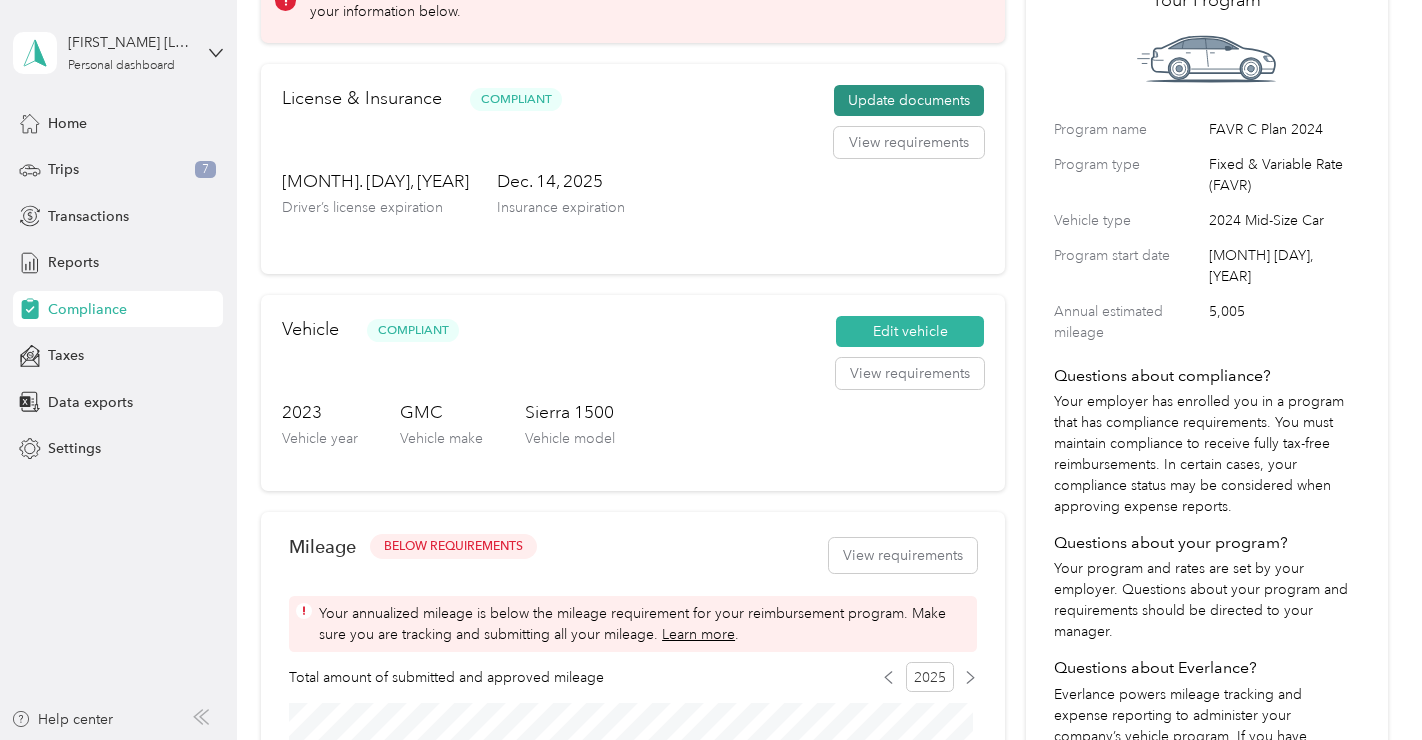 click on "Update documents" at bounding box center (909, 101) 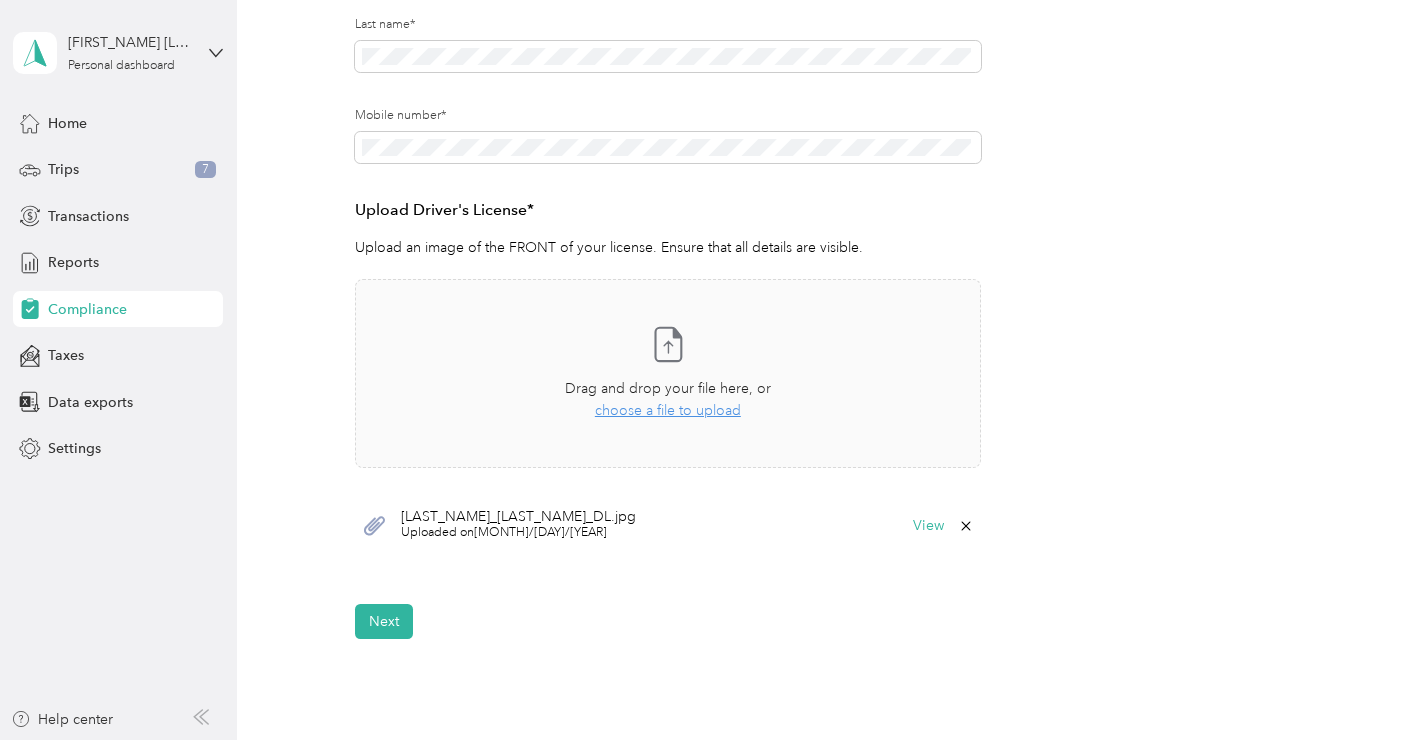 scroll, scrollTop: 570, scrollLeft: 0, axis: vertical 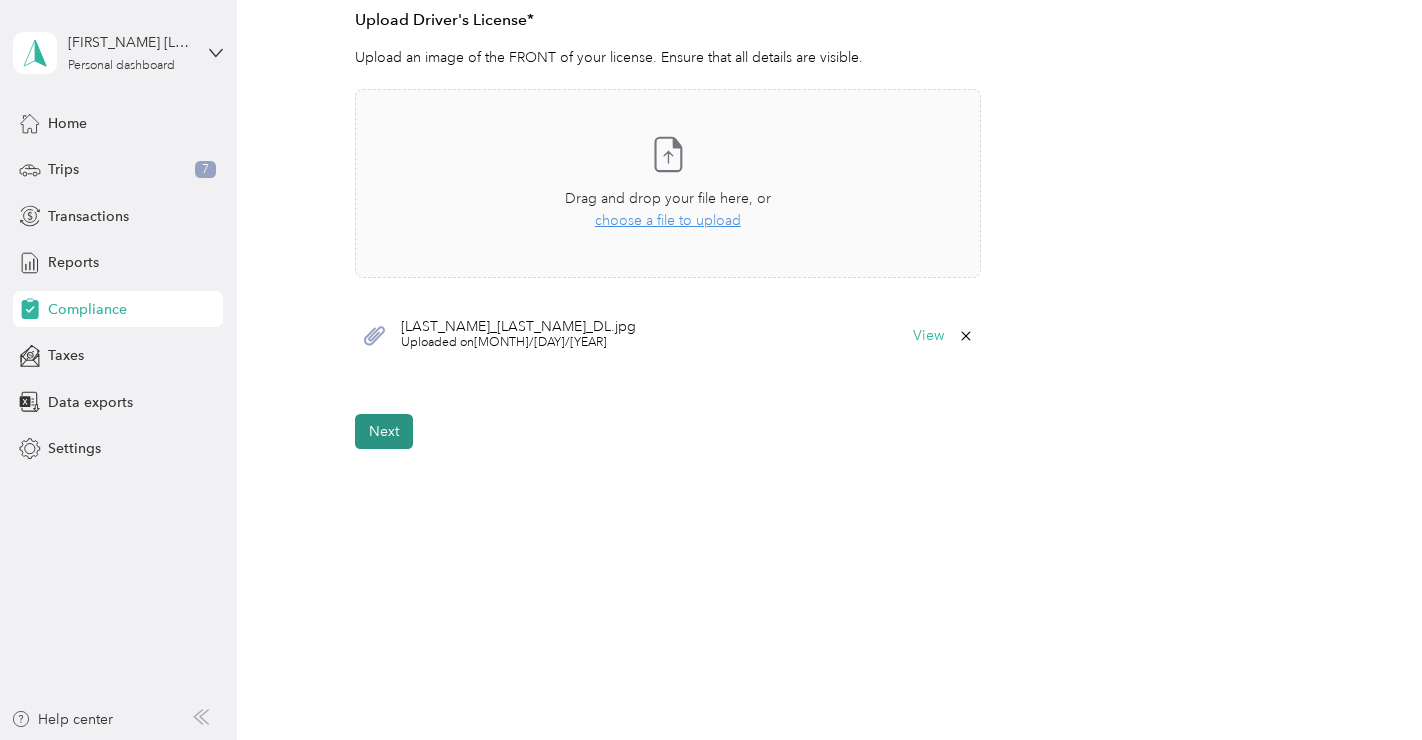 click on "Next" at bounding box center (384, 431) 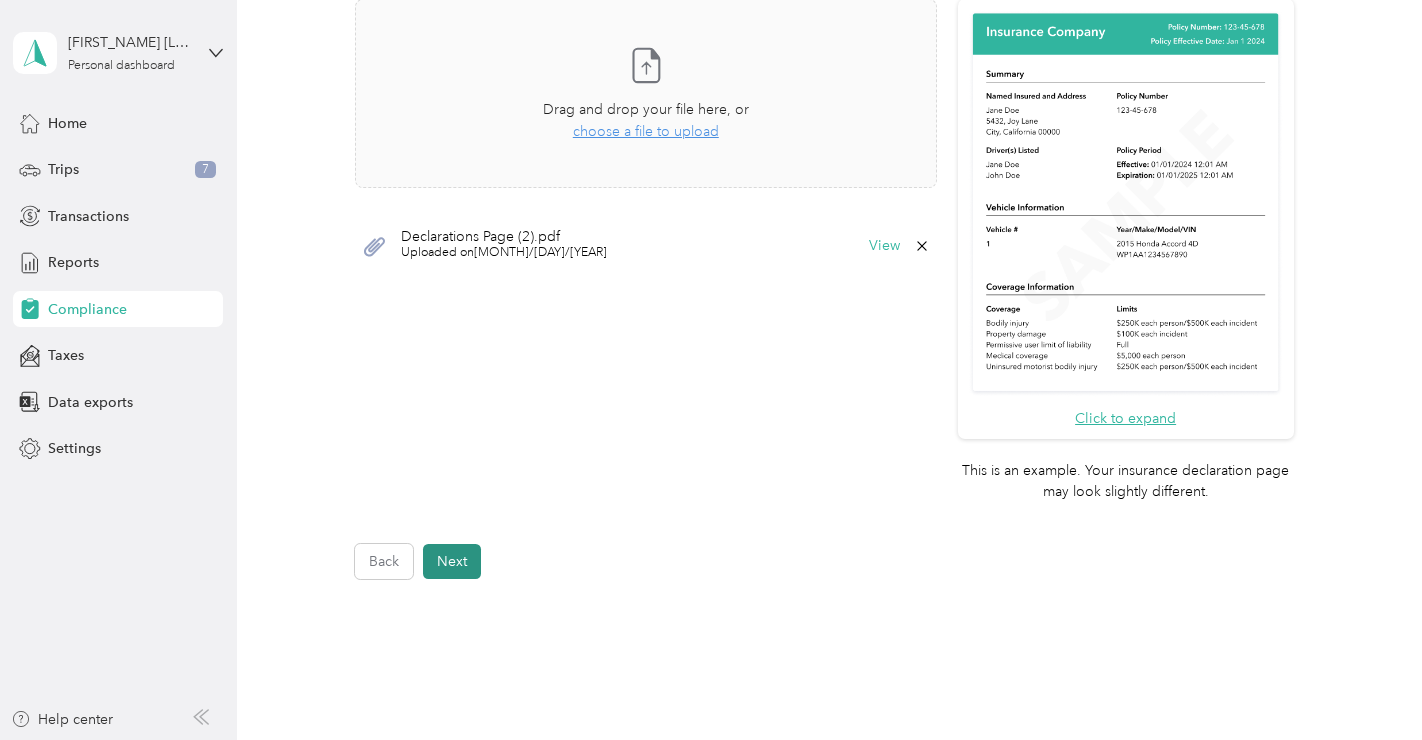 scroll, scrollTop: 700, scrollLeft: 0, axis: vertical 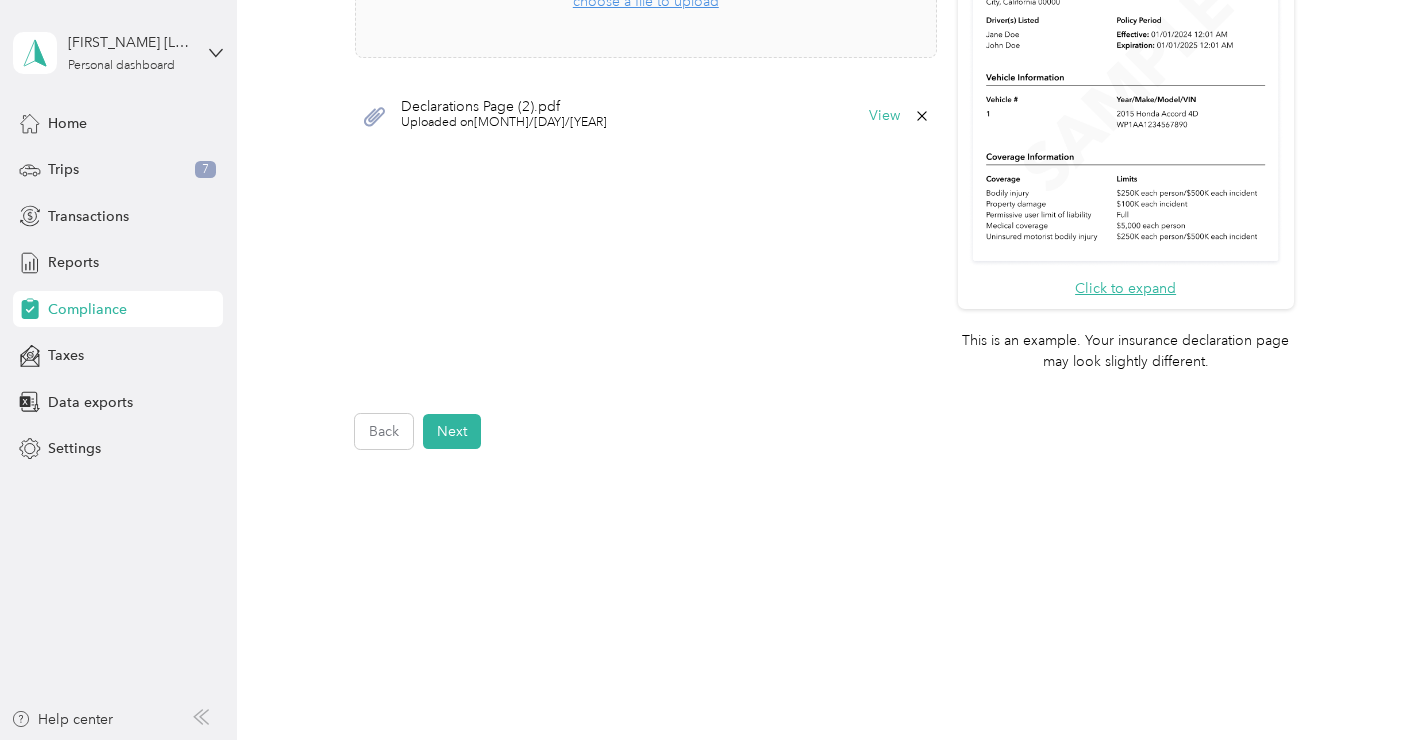 click on "Employee details & driver’s license License Insurance declaration Insurance Vehicle details Vehicle Insurance declaration First name*   Last name*   Mobile number*   Upload Driver's License* Upload an image of the FRONT of your license. Ensure that all details are visible. Take a photo or choose a photo from your library Drag and drop your file here, or choose a file to upload Gaabe_Yerre_DL.jpg Uploaded on  6/11/2025 View To update your vehicle, complete these steps: 1. Upload new insurance declaration page 2. Update vehicle details 3. Press Submit! Upload Insurance Declaration page* Upload your insurance declaration page. Make sure all required details are clearly visible.   What is the Insurance Declaration page? Click to expand This is an example. Your insurance declaration page may look slightly different. Take a photo or Uploaded on  View" at bounding box center [824, -29] 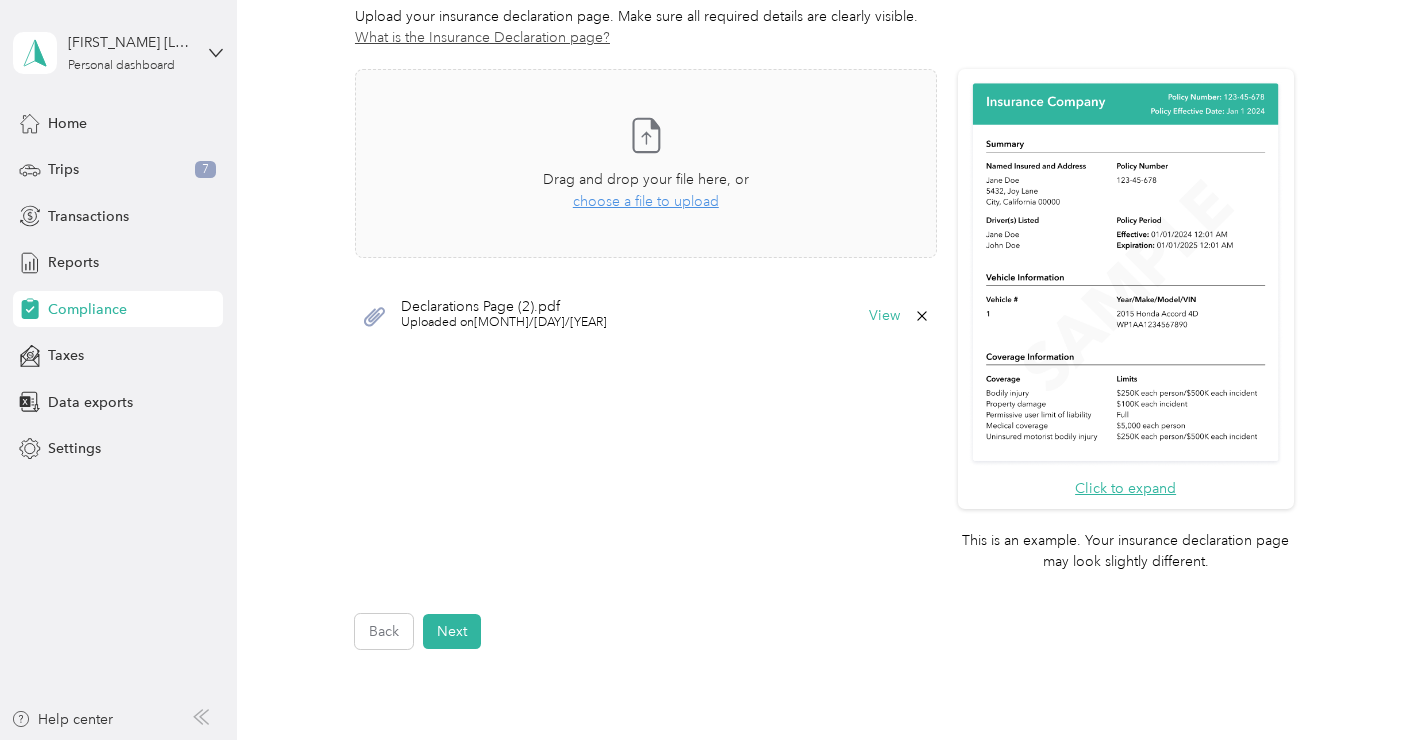 scroll, scrollTop: 499, scrollLeft: 0, axis: vertical 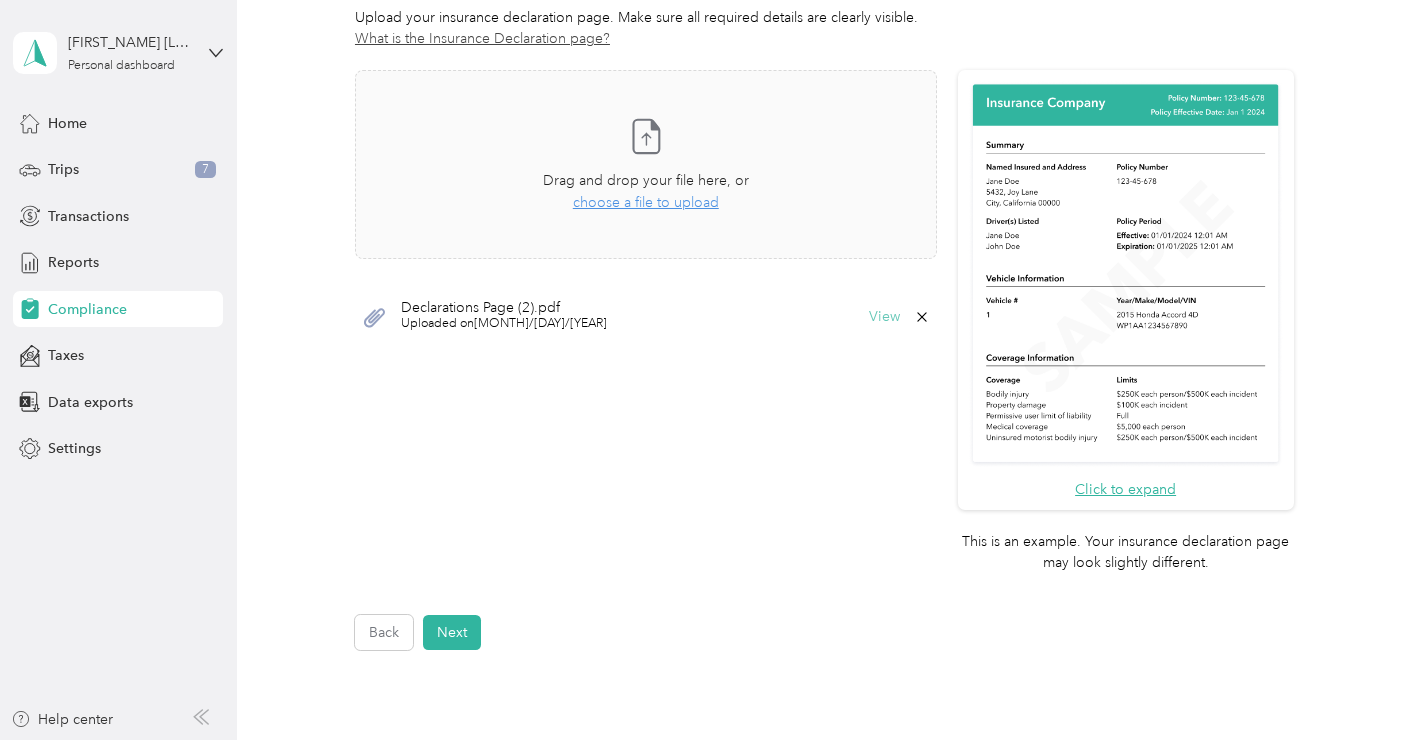 click on "View" at bounding box center [884, 317] 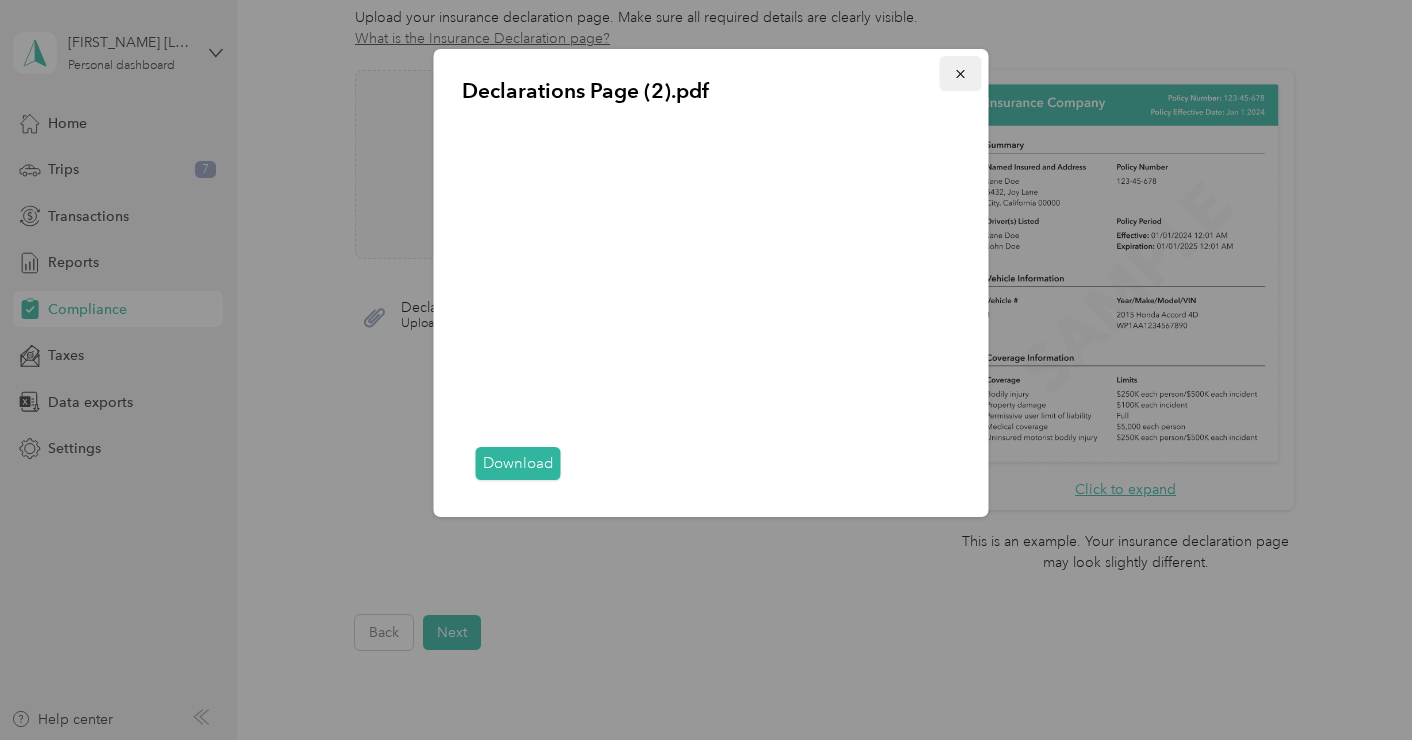 click 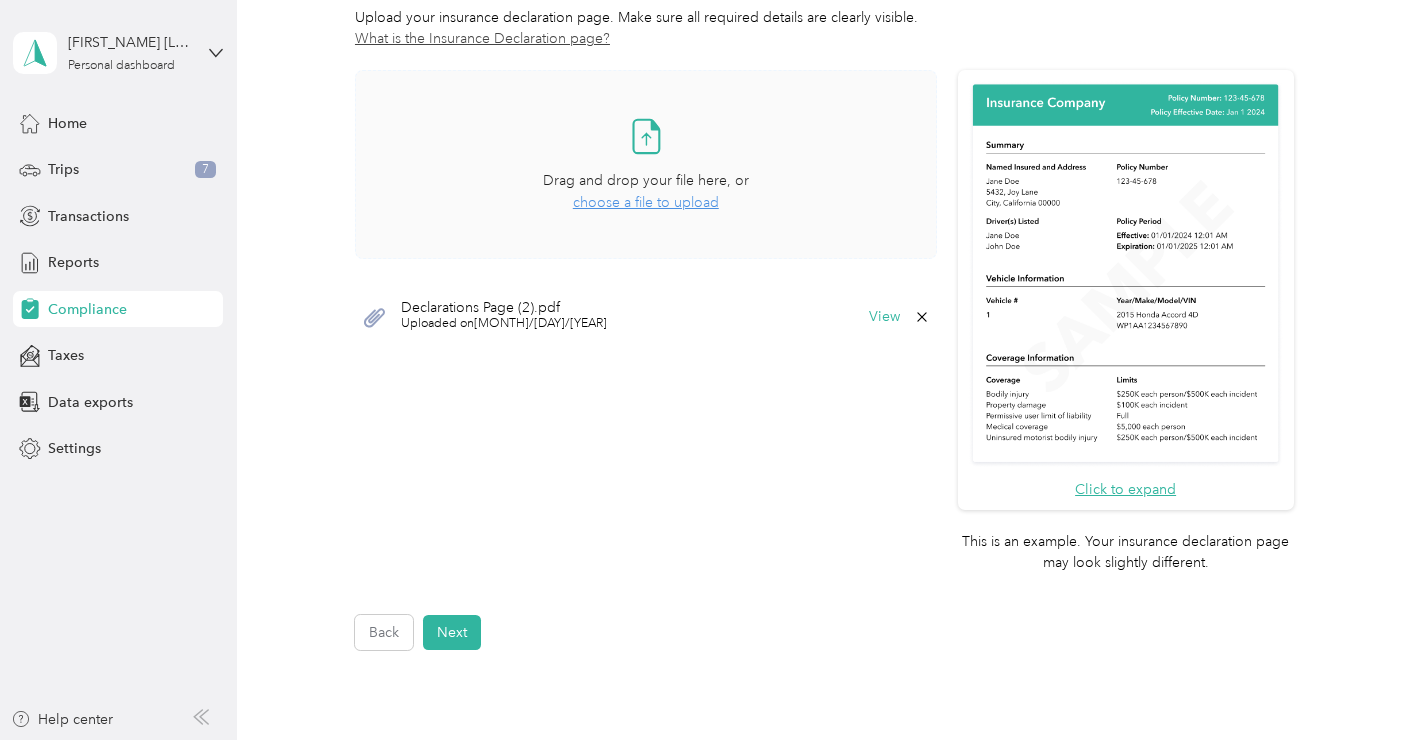 click on "choose a file to upload" at bounding box center [646, 202] 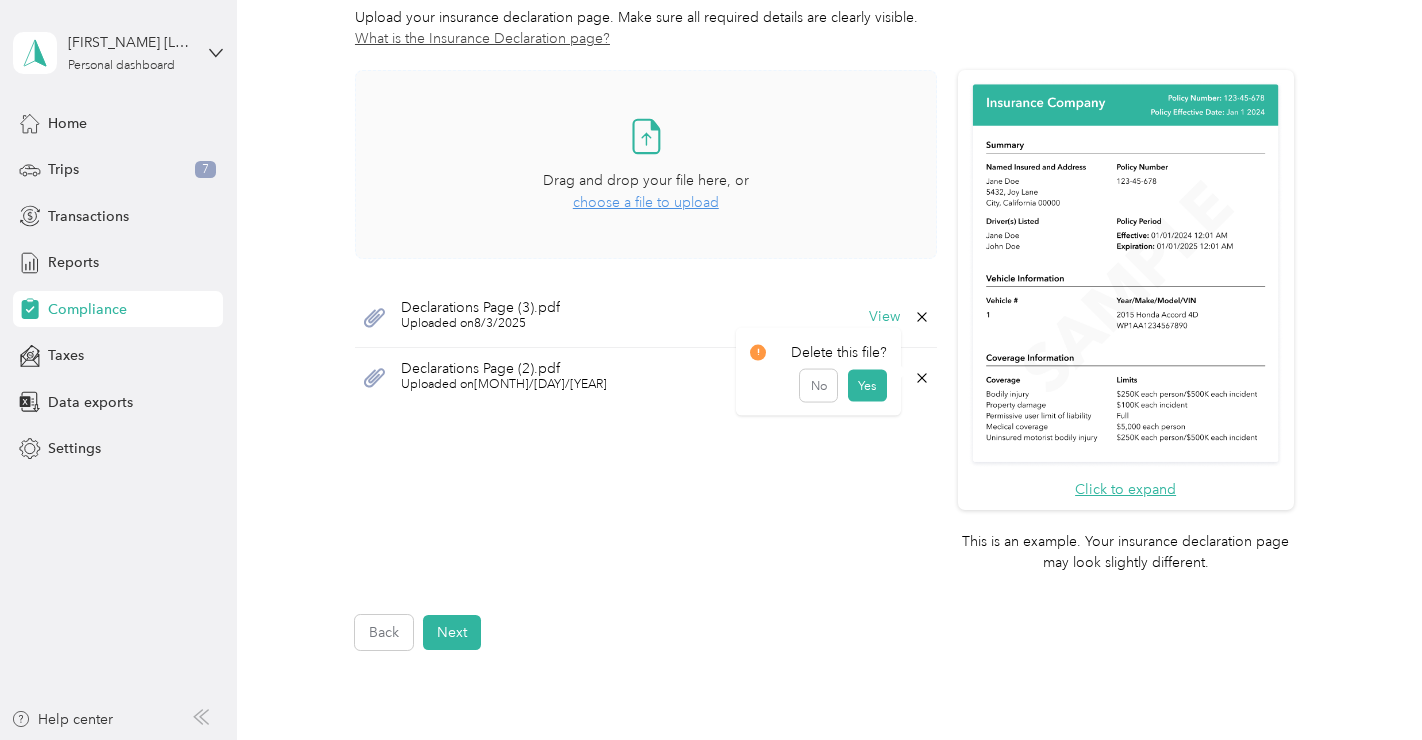 click 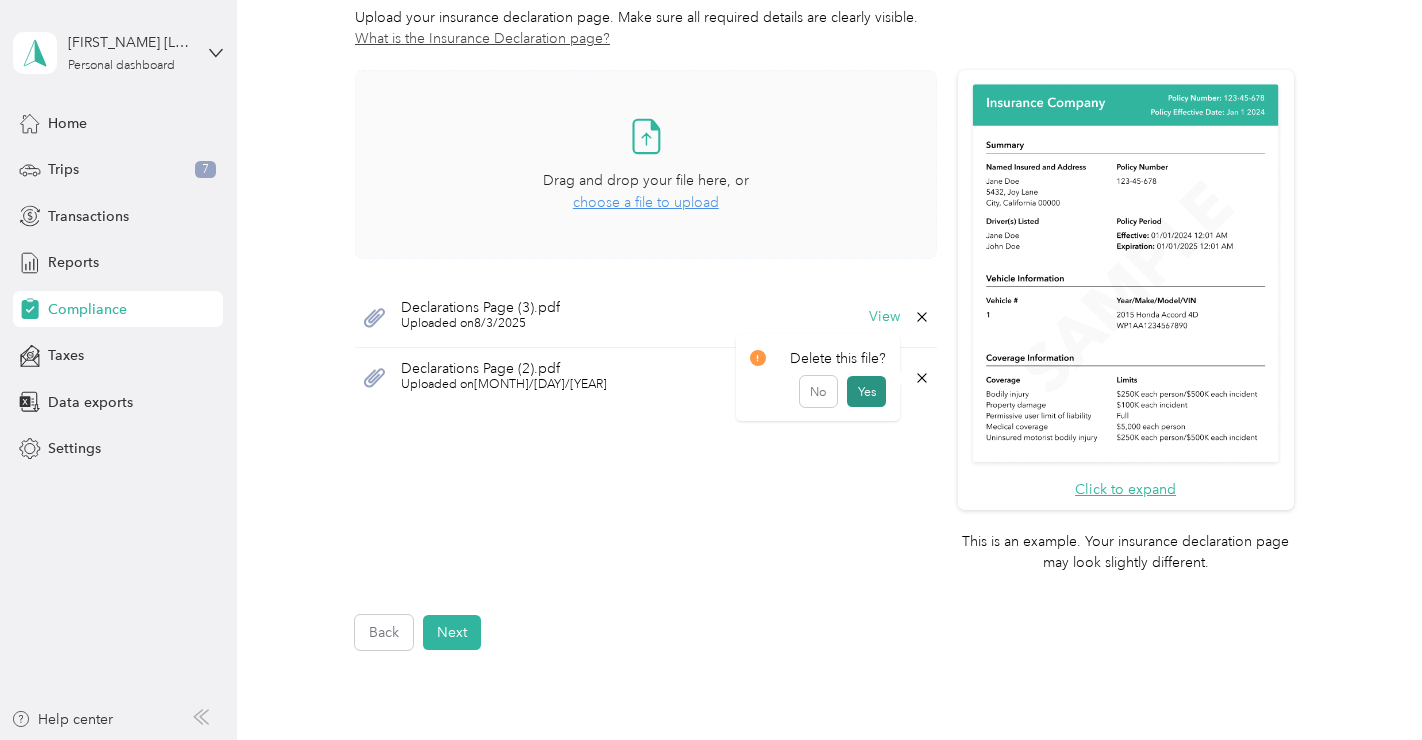 click on "Yes" at bounding box center (866, 392) 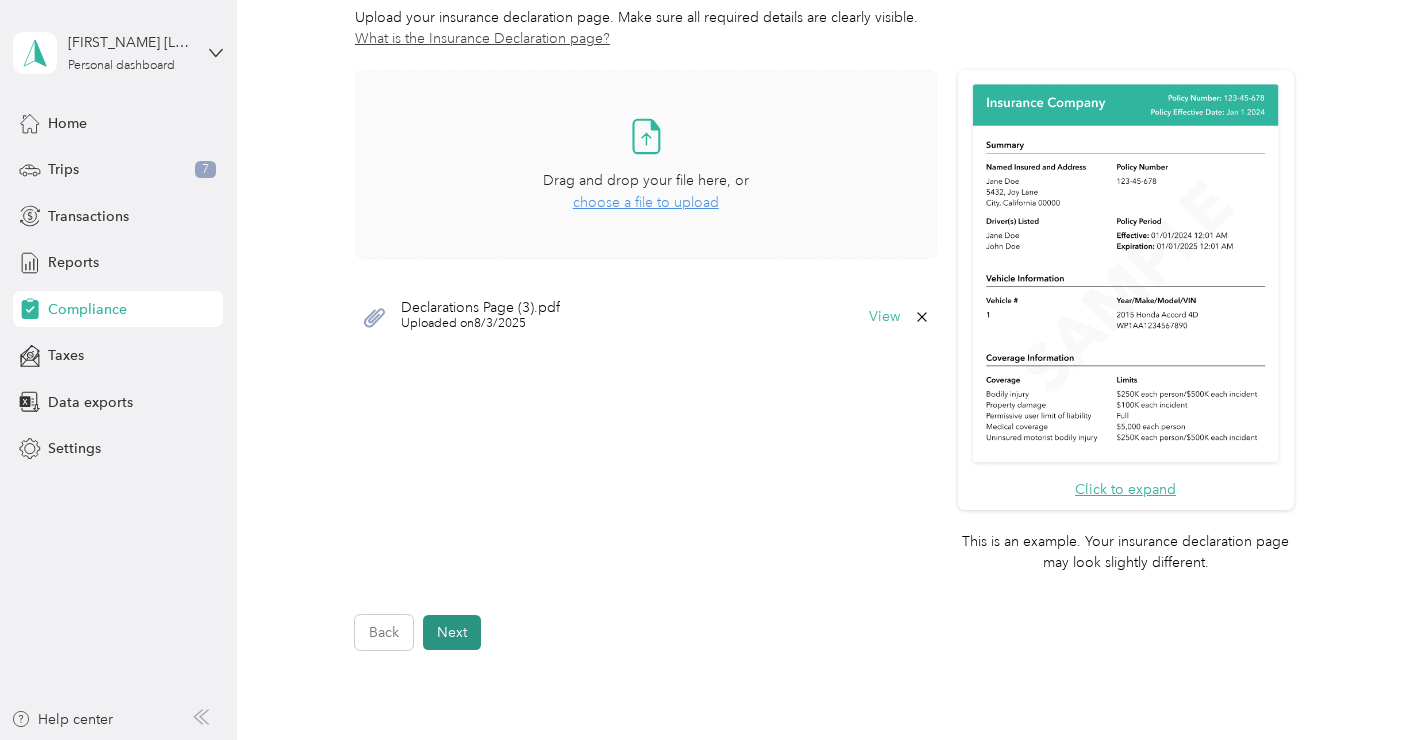 click on "Next" at bounding box center [452, 632] 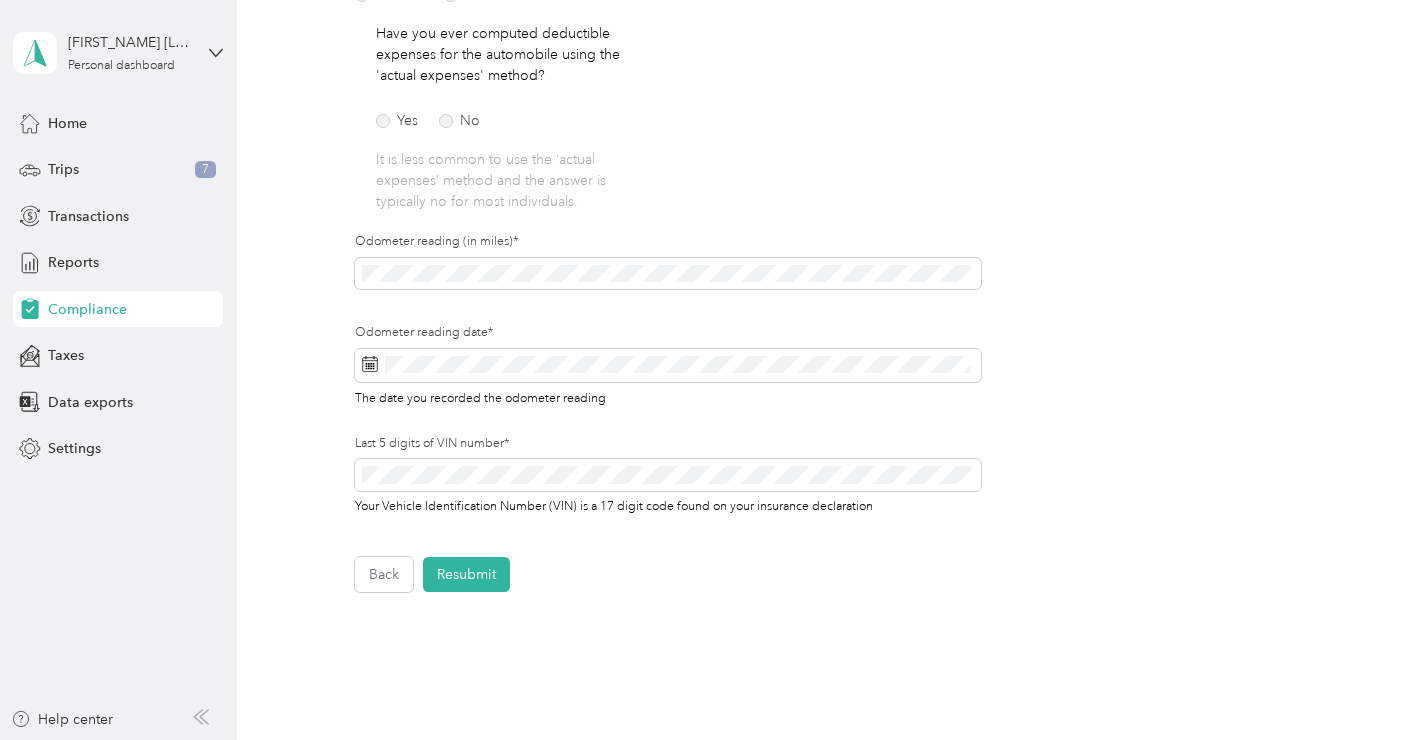 scroll, scrollTop: 356, scrollLeft: 0, axis: vertical 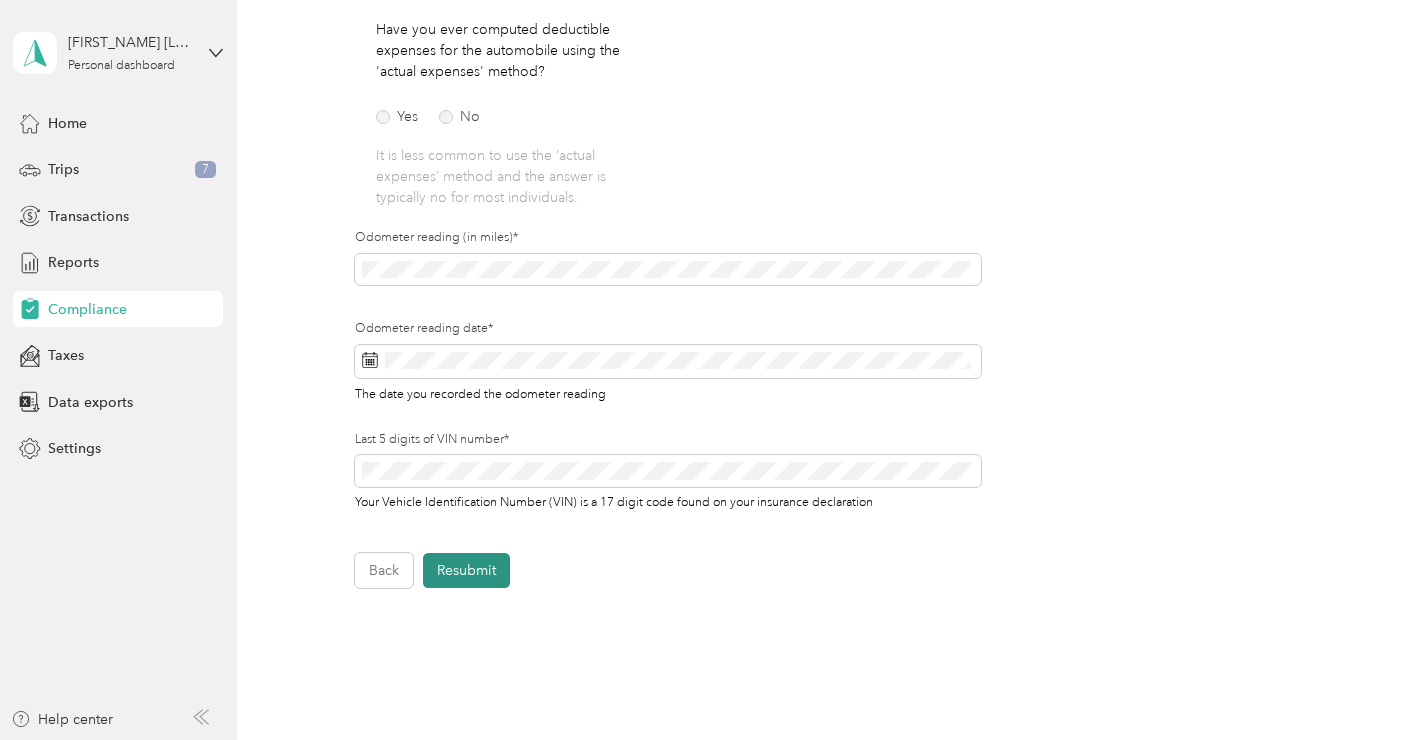 click on "Resubmit" at bounding box center [466, 570] 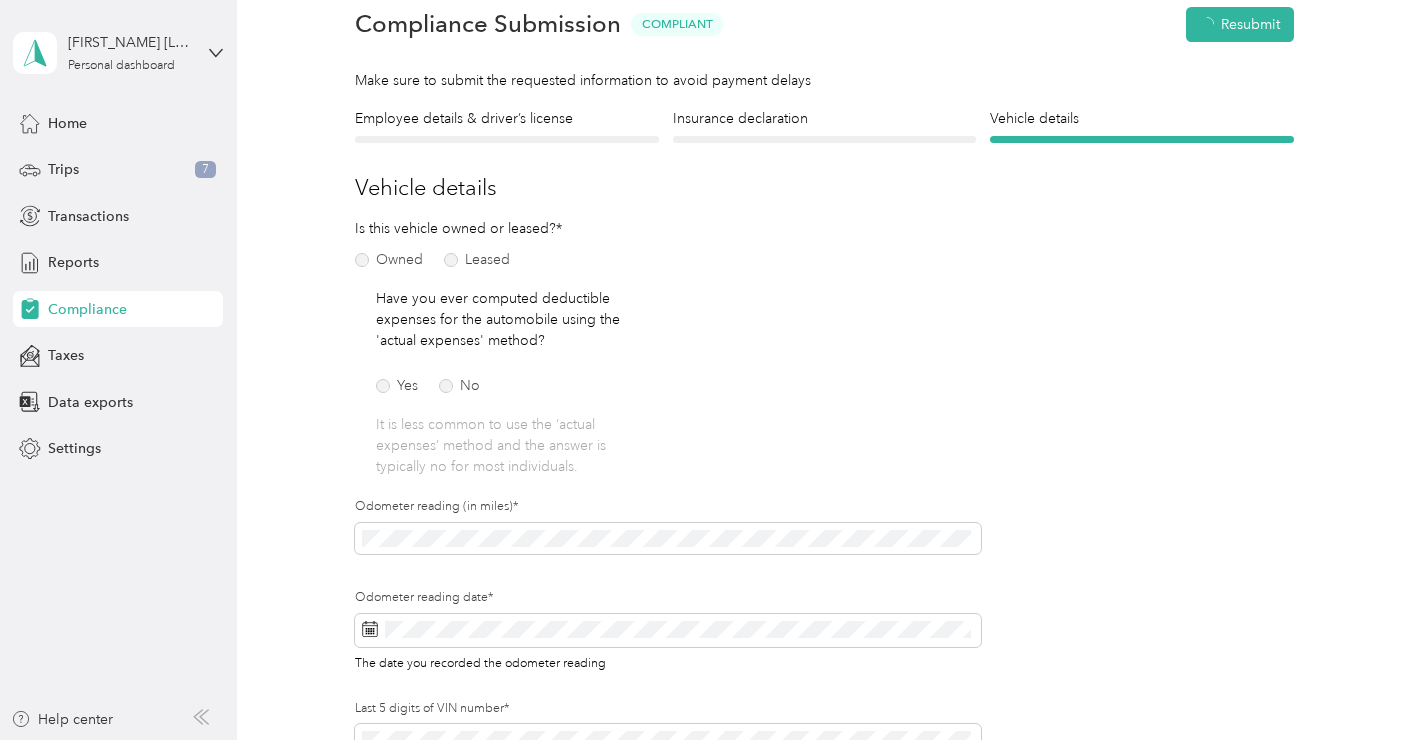 scroll, scrollTop: 24, scrollLeft: 0, axis: vertical 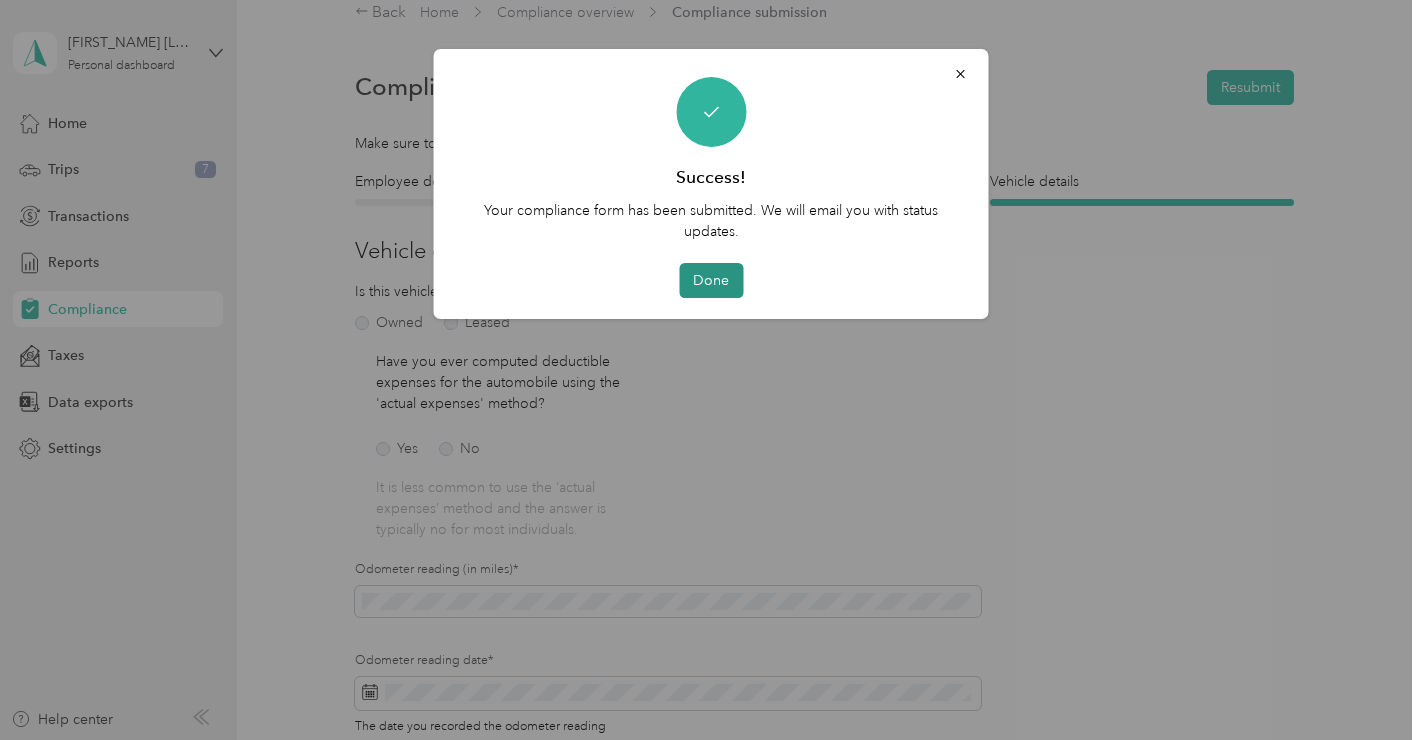 click on "Done" at bounding box center (711, 280) 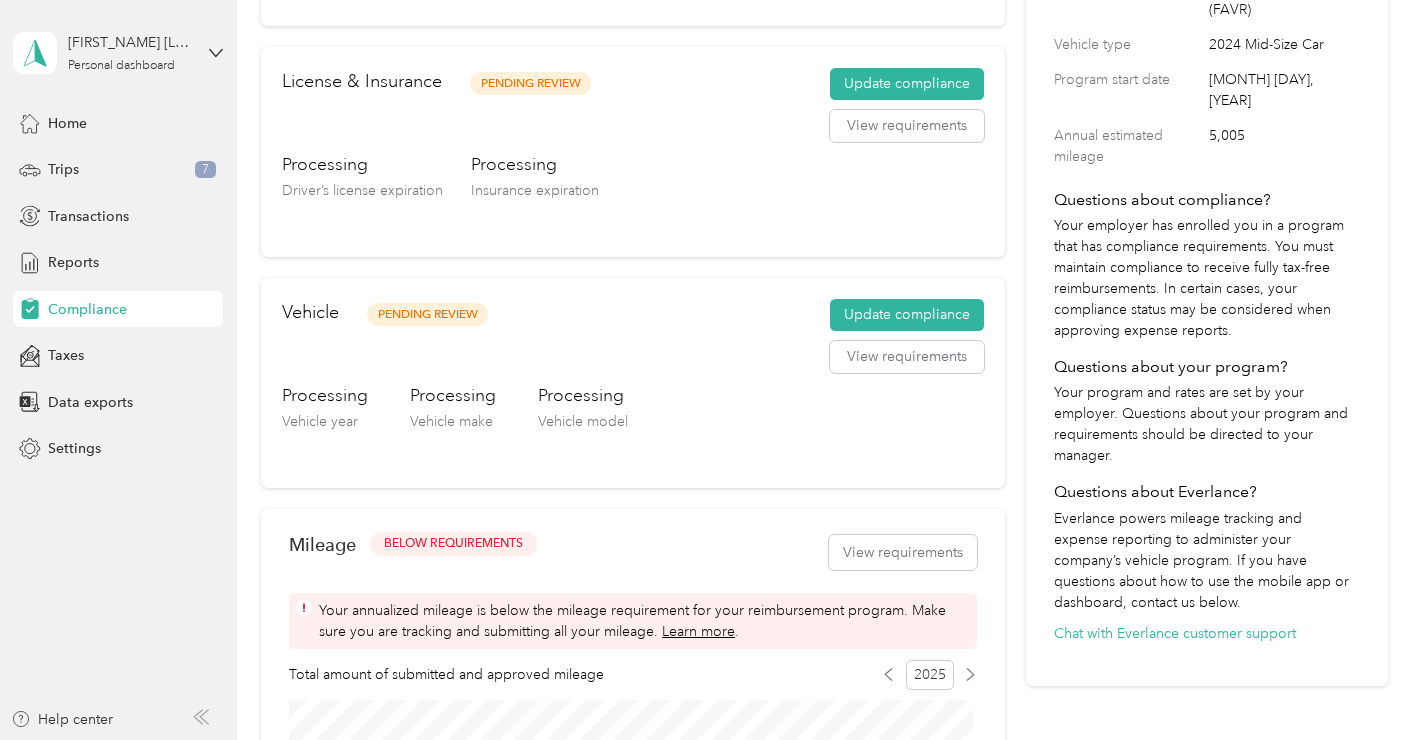 scroll, scrollTop: 331, scrollLeft: 0, axis: vertical 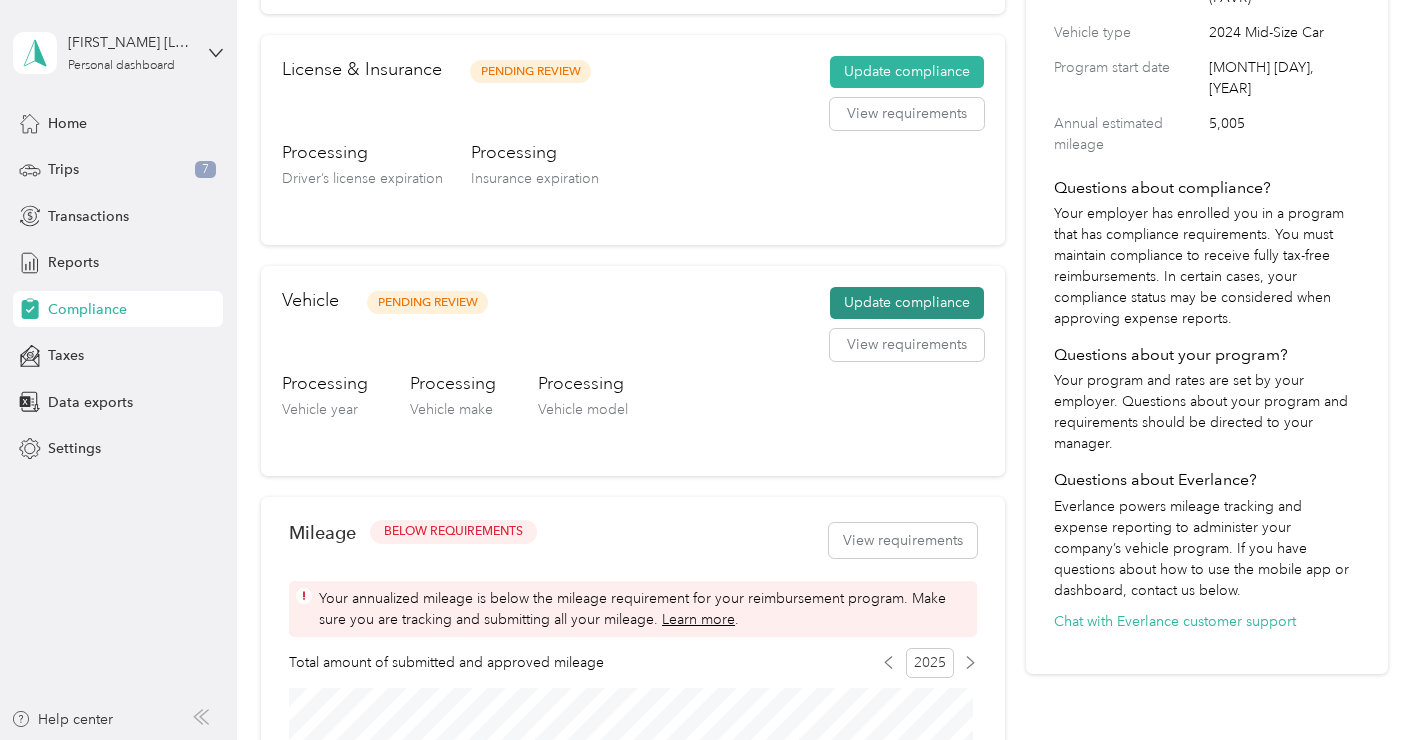 click on "Update compliance" at bounding box center (907, 303) 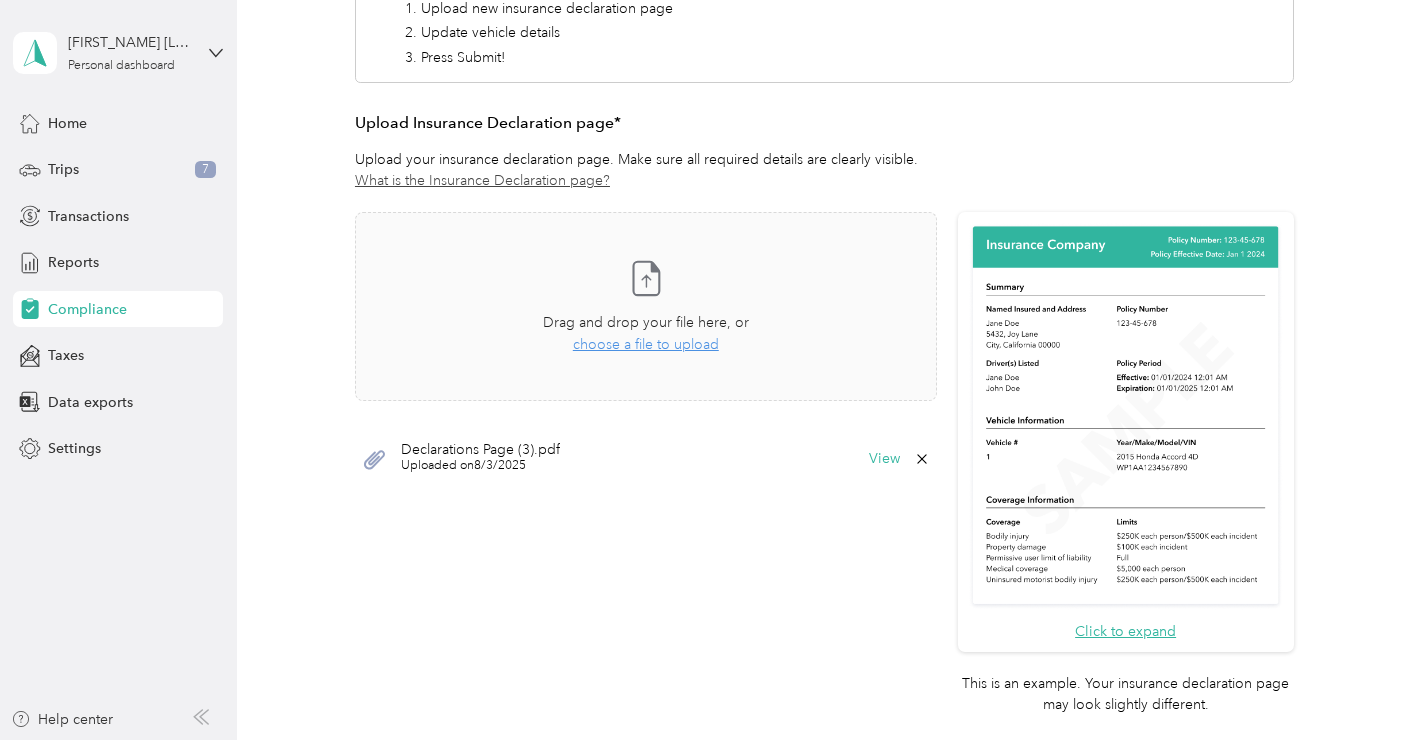 scroll, scrollTop: 686, scrollLeft: 0, axis: vertical 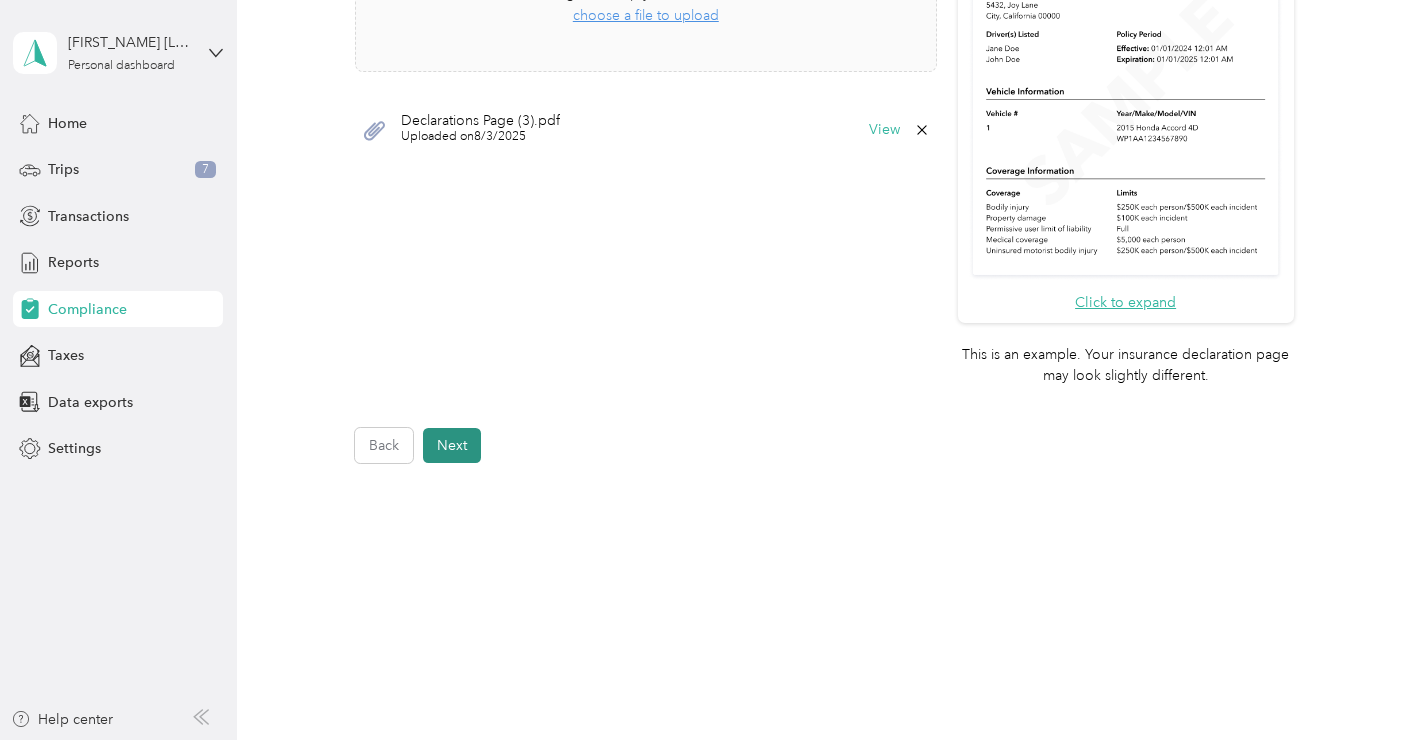 click on "Next" at bounding box center (452, 445) 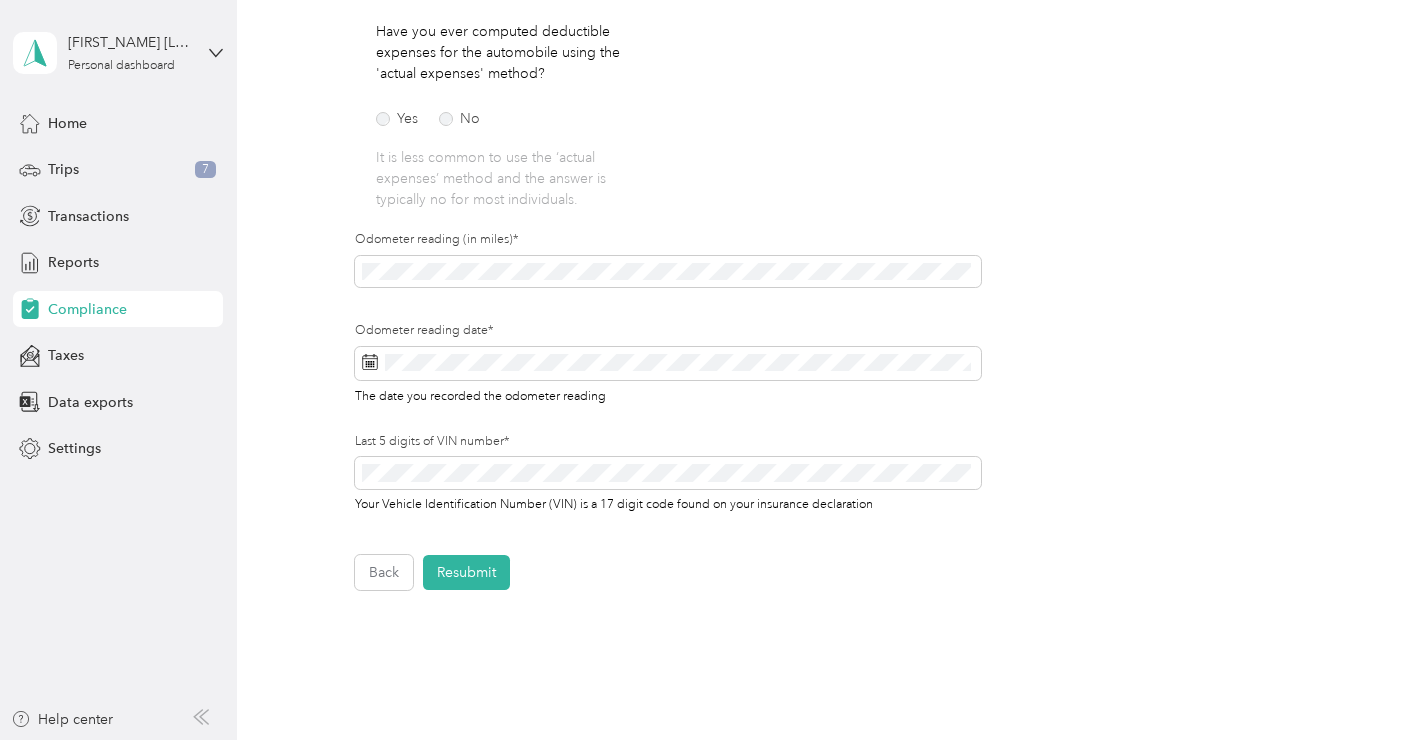 scroll, scrollTop: 362, scrollLeft: 0, axis: vertical 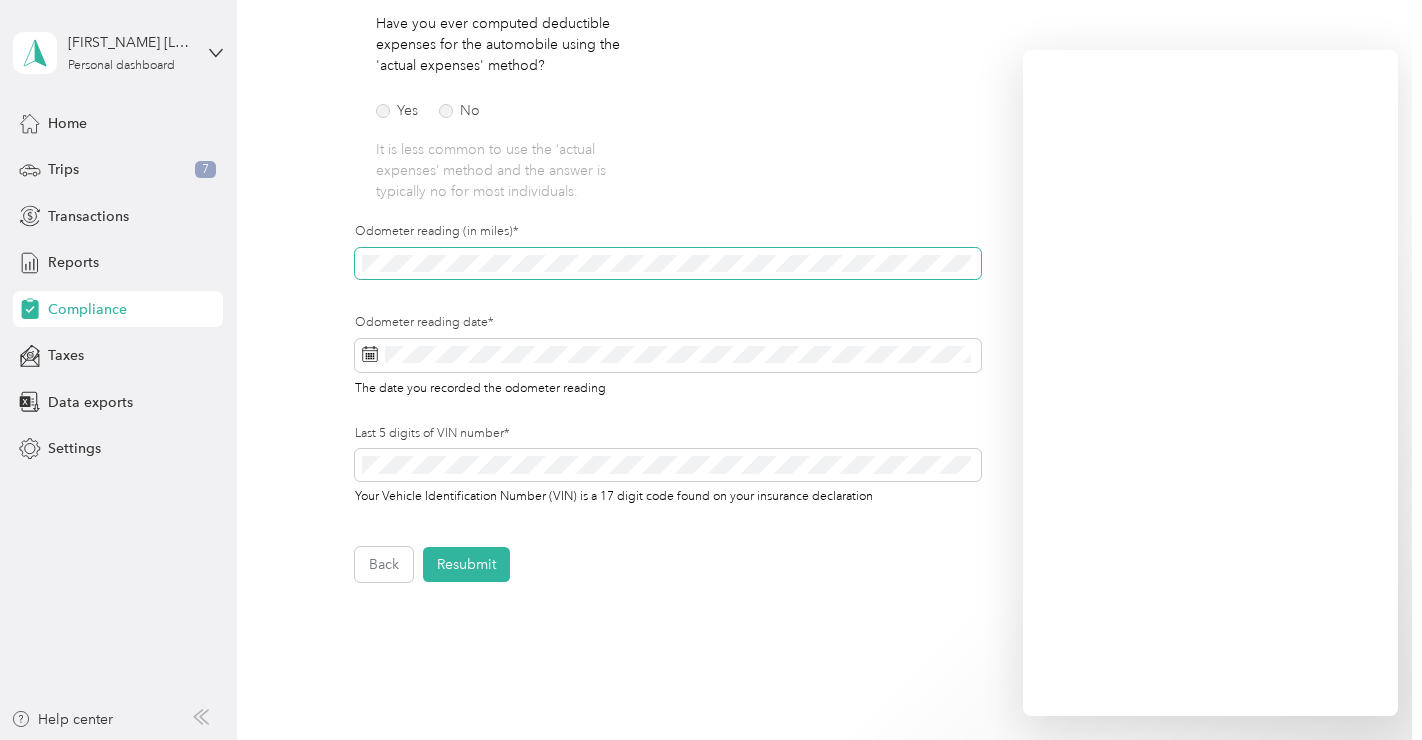 click on "Employee details & driver’s license License Insurance declaration Insurance Vehicle details Vehicle Vehicle details First name*   Last name*   Mobile number*   Upload Driver's License* Upload an image of the FRONT of your license. Ensure that all details are visible. Take a photo or choose a photo from your library Drag and drop your file here, or choose a file to upload Gaabe_Yerre_DL.jpg Uploaded on  6/11/2025 View To update your vehicle, complete these steps: 1. Upload new insurance declaration page 2. Update vehicle details 3. Press Submit! Upload Insurance Declaration page* Upload your insurance declaration page. Make sure all required details are clearly visible.   What is the Insurance Declaration page? Click to expand This is an example. Your insurance declaration page may look slightly different. Take a photo or choose a photo from your library Drag and drop your file here, or choose a file to upload Declarations Page (3).pdf Uploaded on  8/3/2025 View Is this vehicle owned or leased?* Owned Leased" at bounding box center (824, 207) 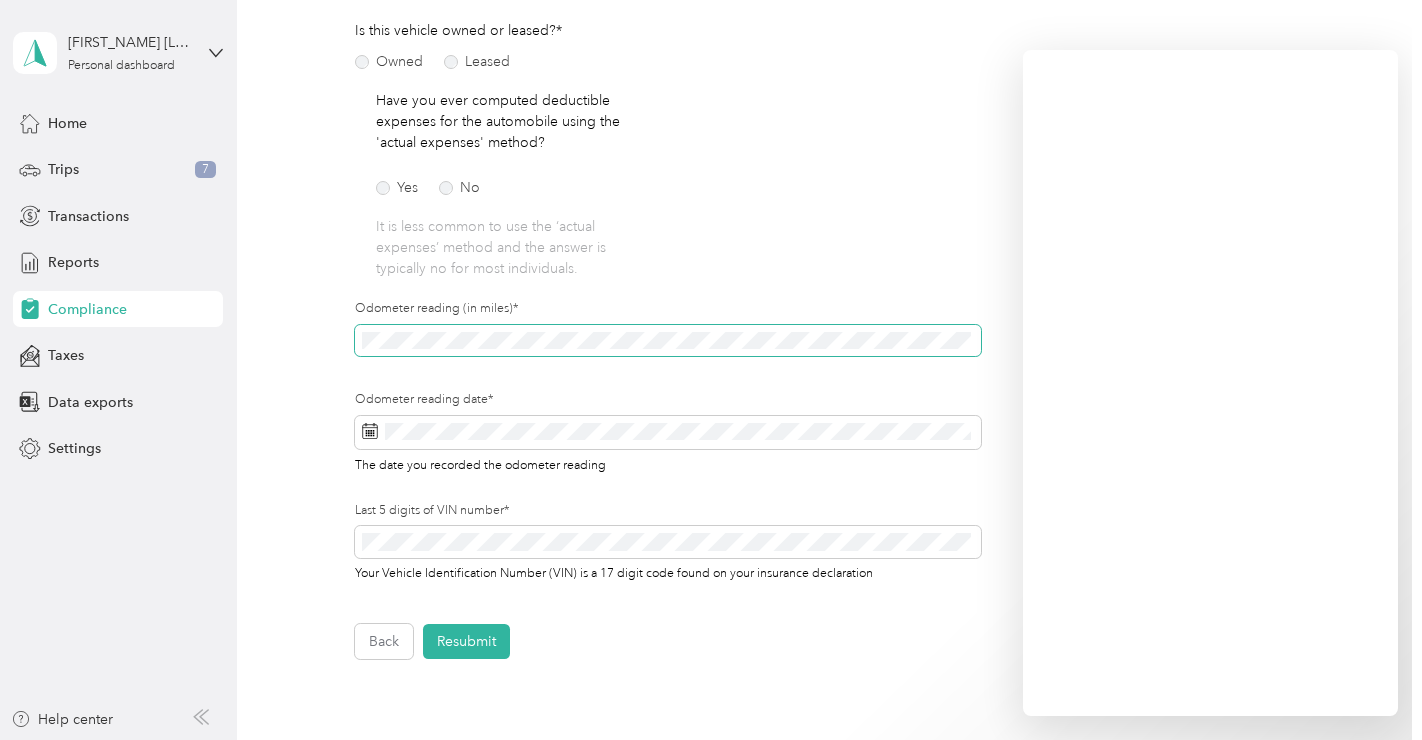 scroll, scrollTop: 289, scrollLeft: 0, axis: vertical 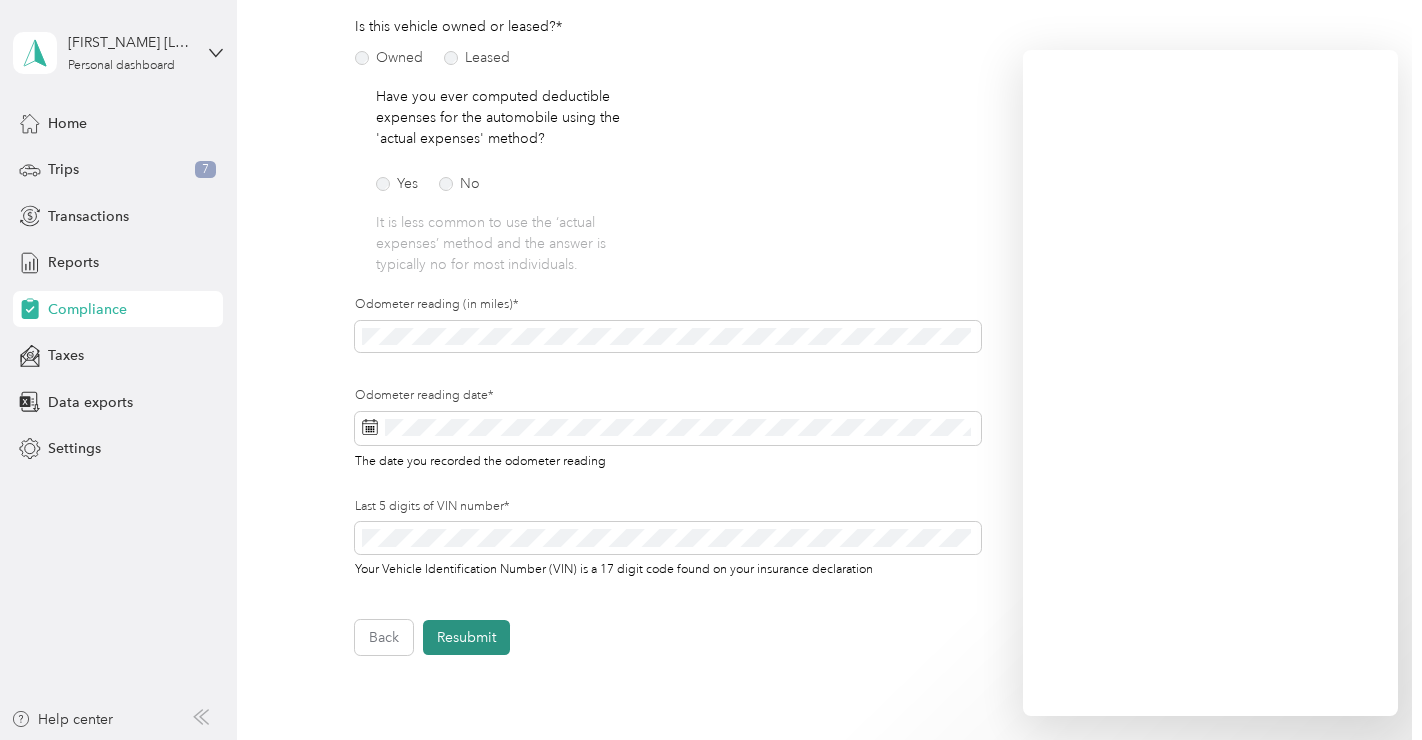 click on "Resubmit" at bounding box center [466, 637] 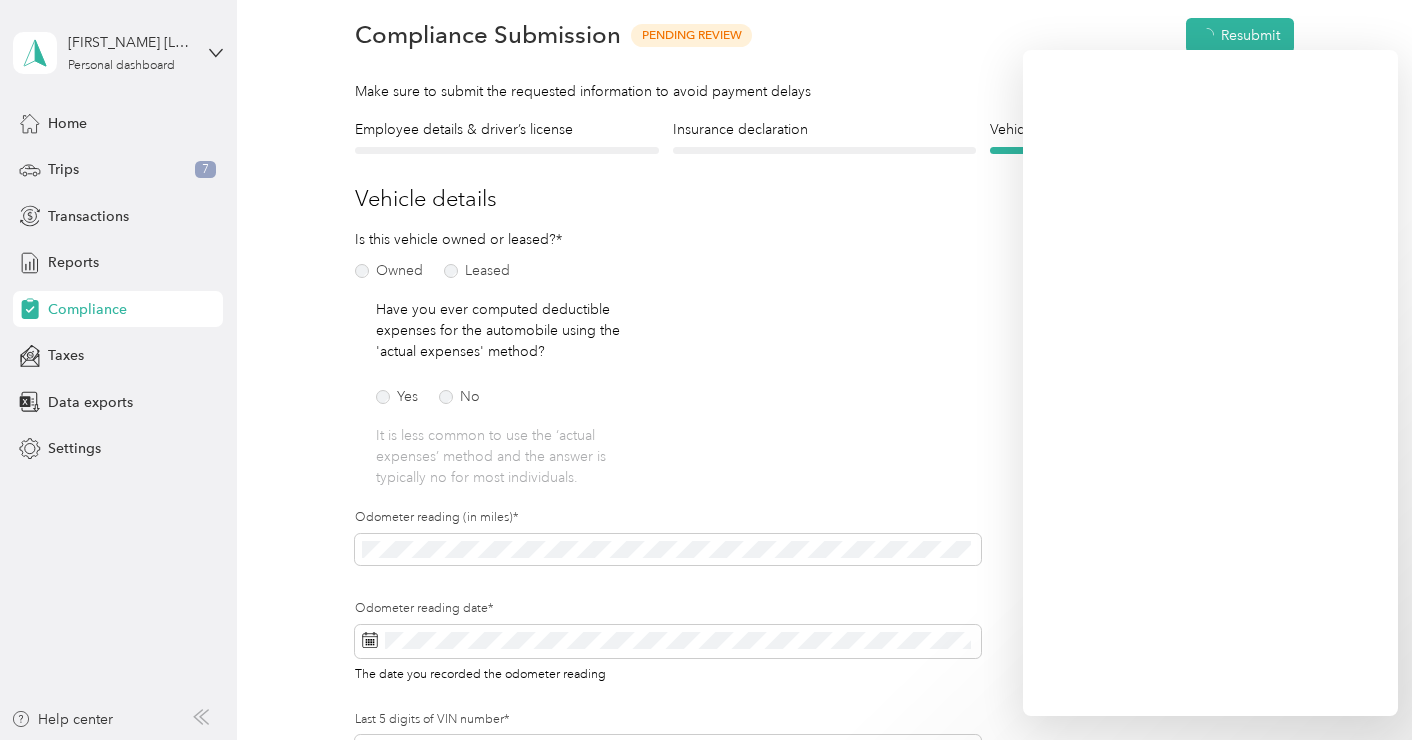 scroll, scrollTop: 24, scrollLeft: 0, axis: vertical 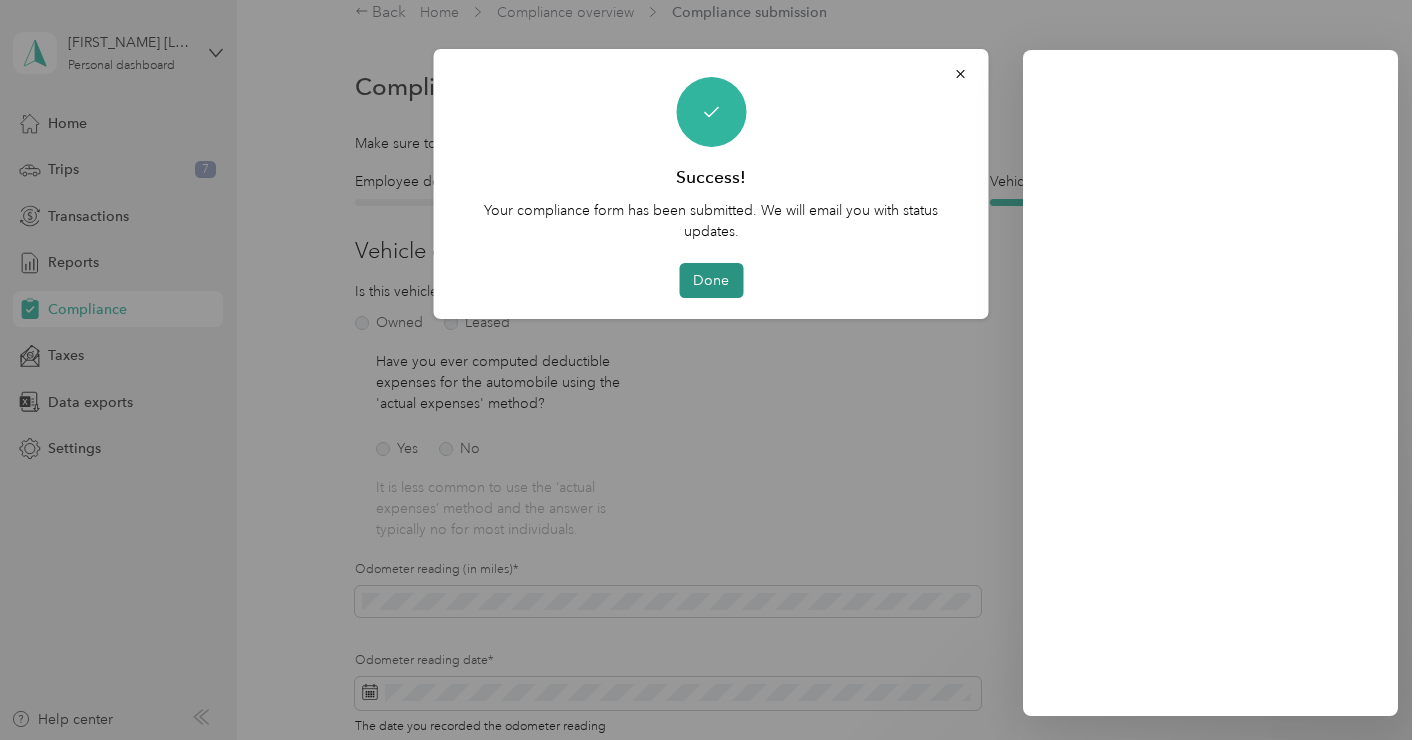 click on "Done" at bounding box center [711, 280] 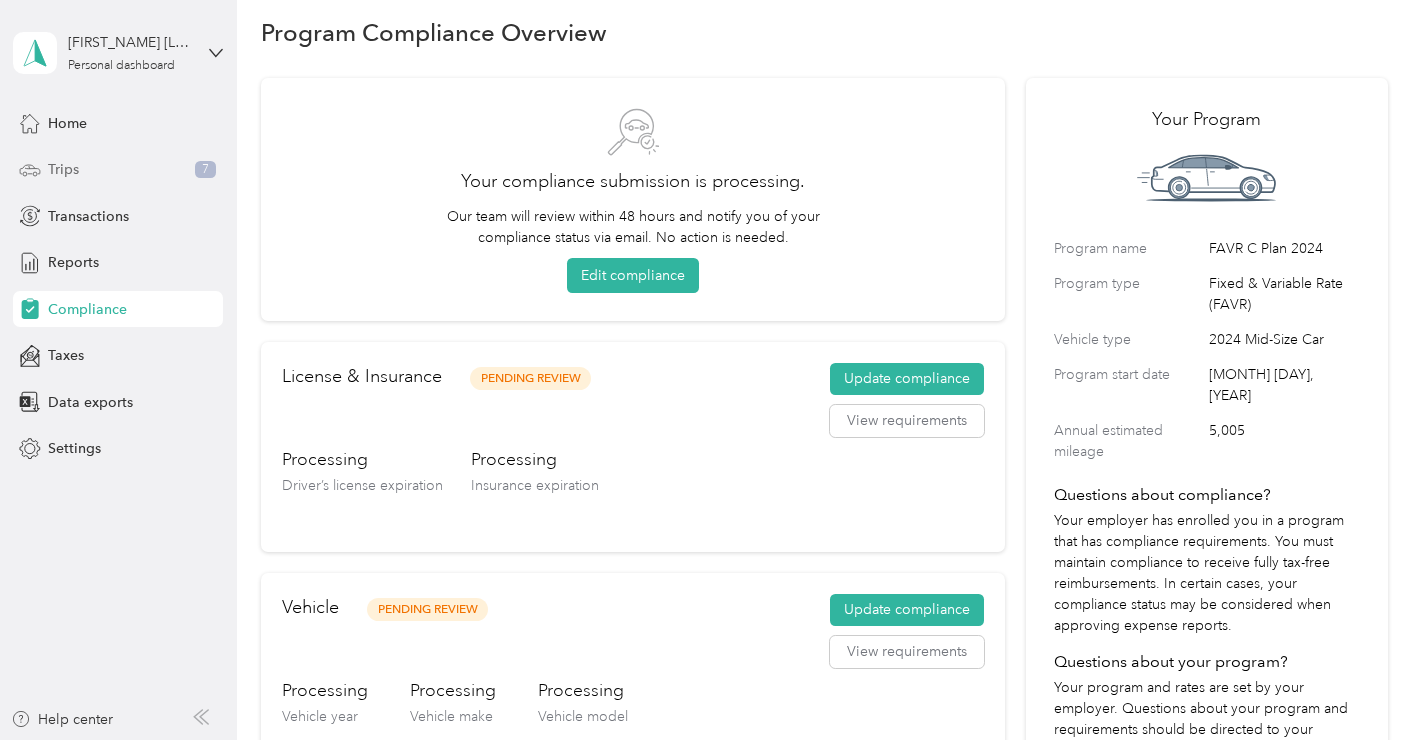 click on "Trips" at bounding box center (63, 169) 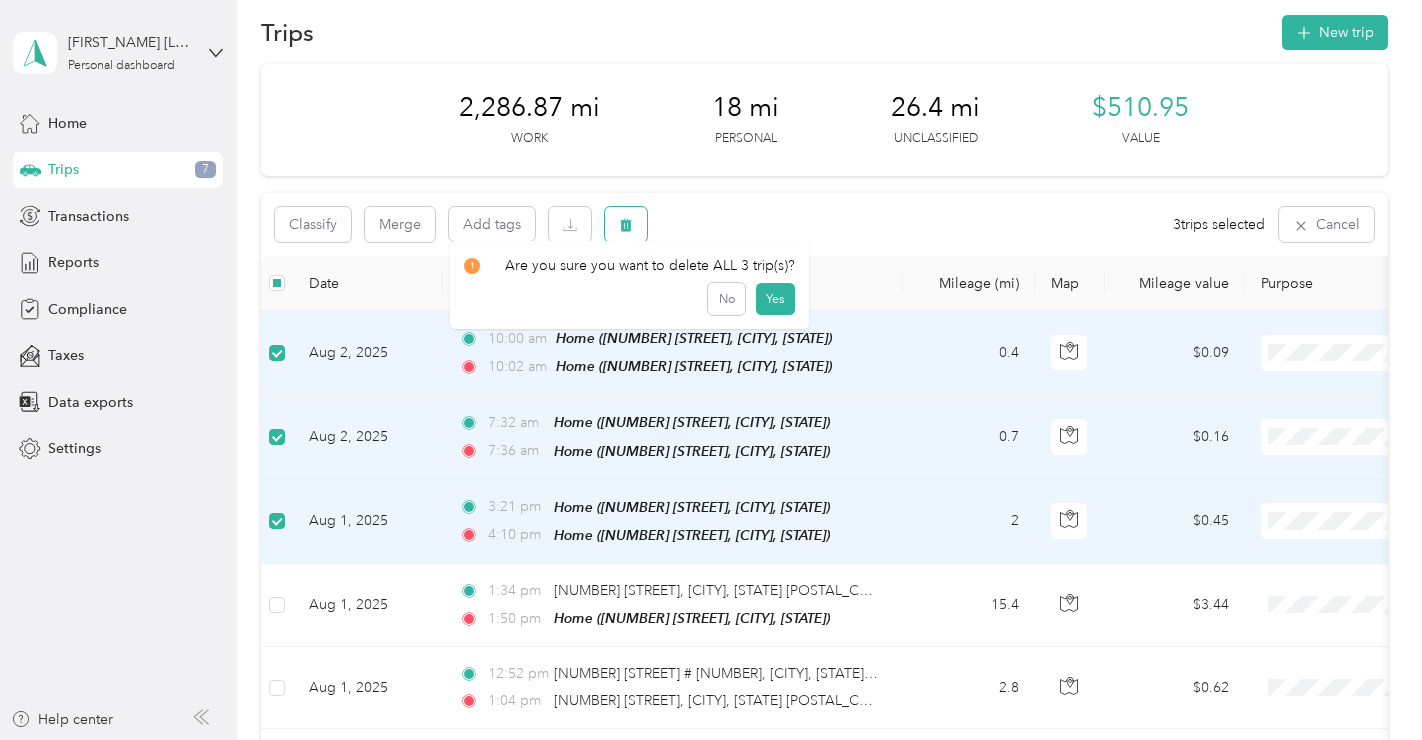 click 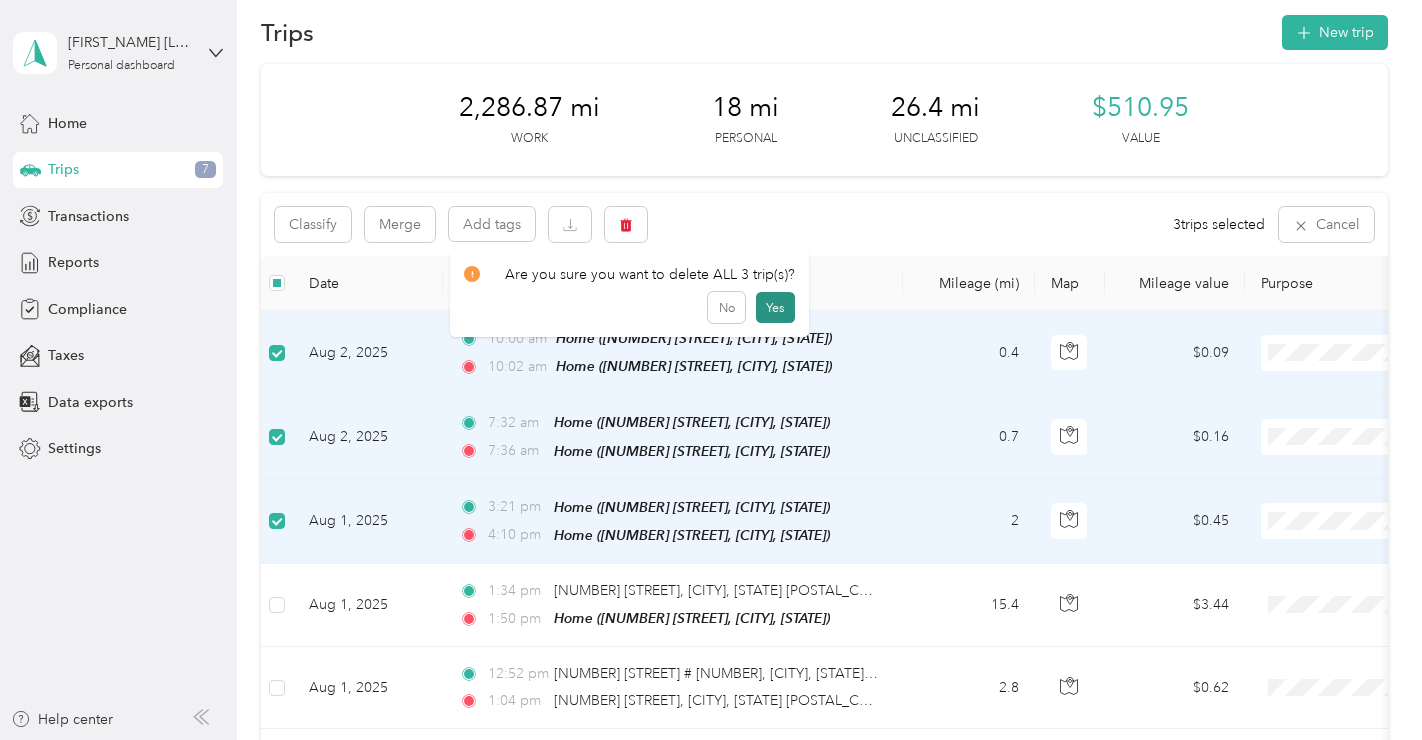 click on "Yes" at bounding box center (775, 308) 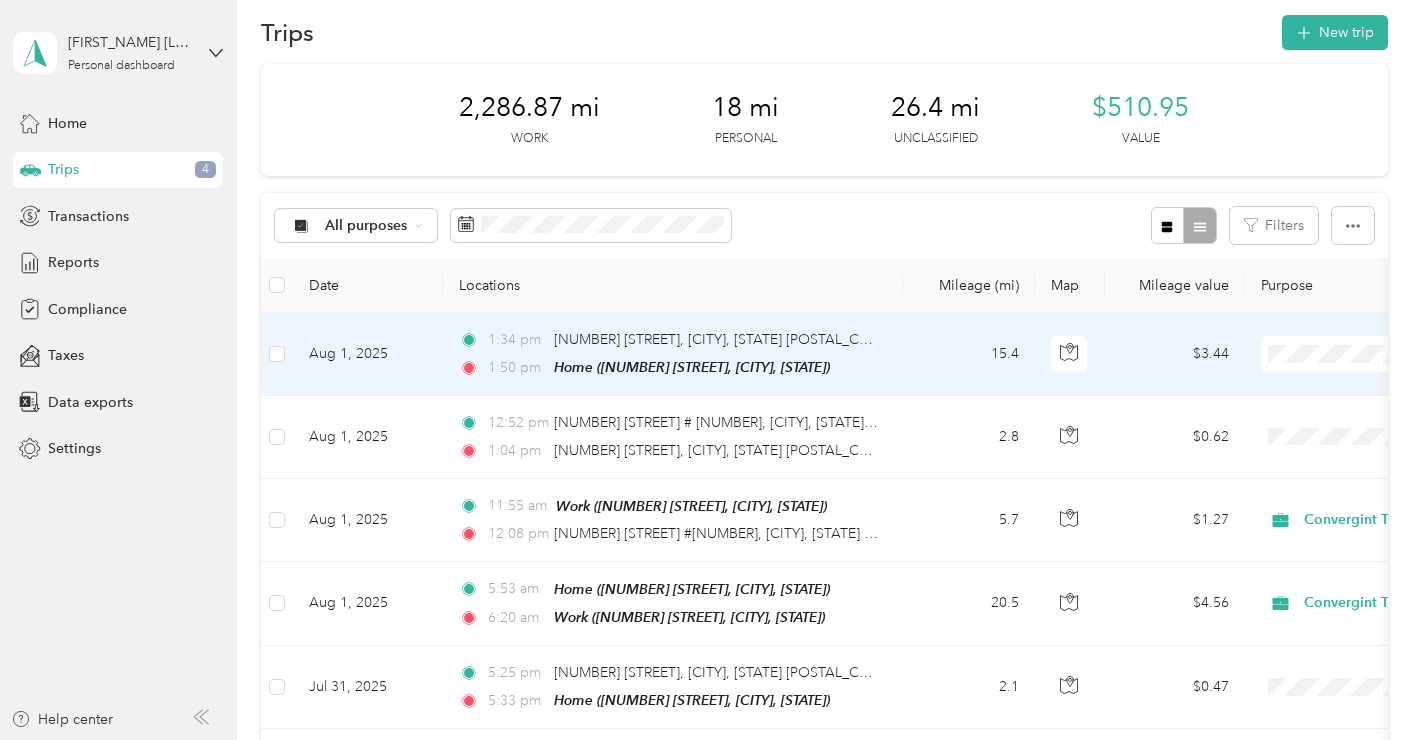 click on "Convergint Technologies Personal" at bounding box center (1298, 398) 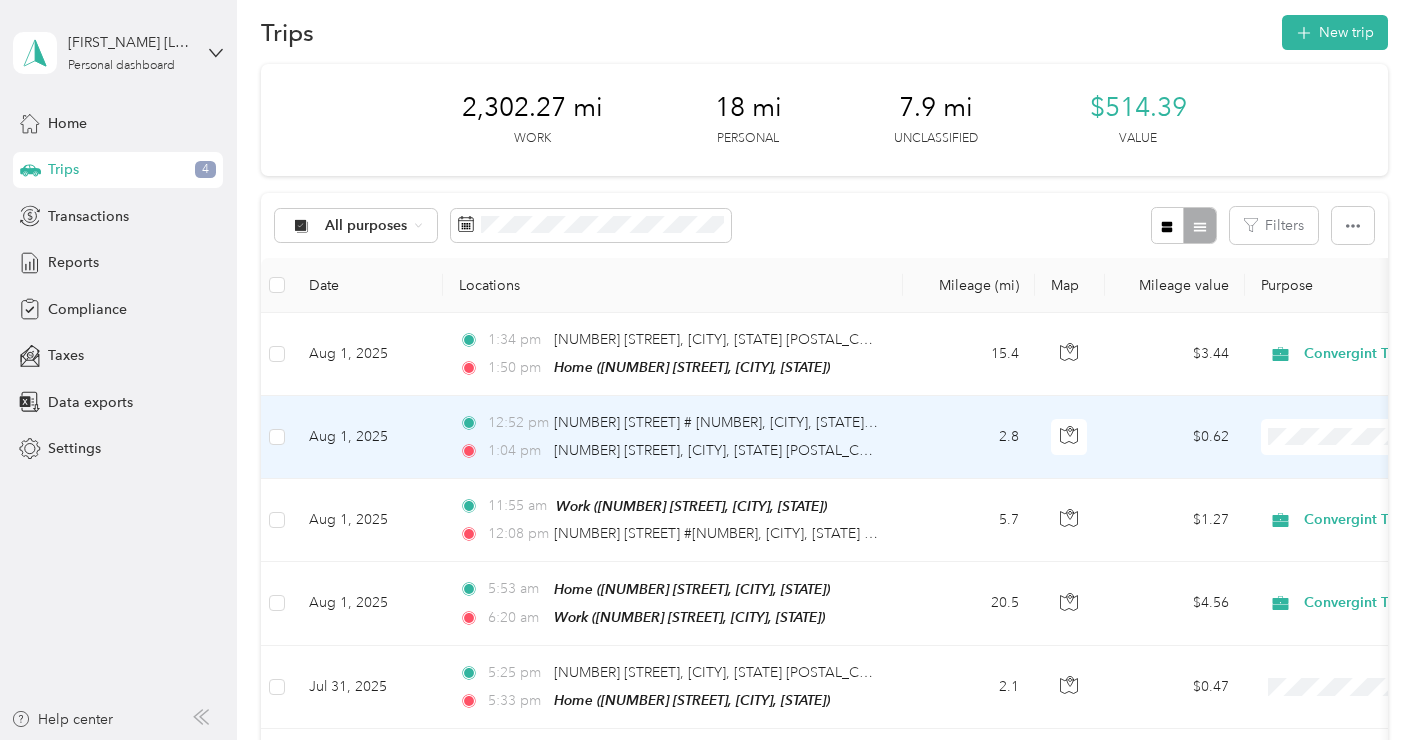 click on "Convergint Technologies" at bounding box center (1316, 462) 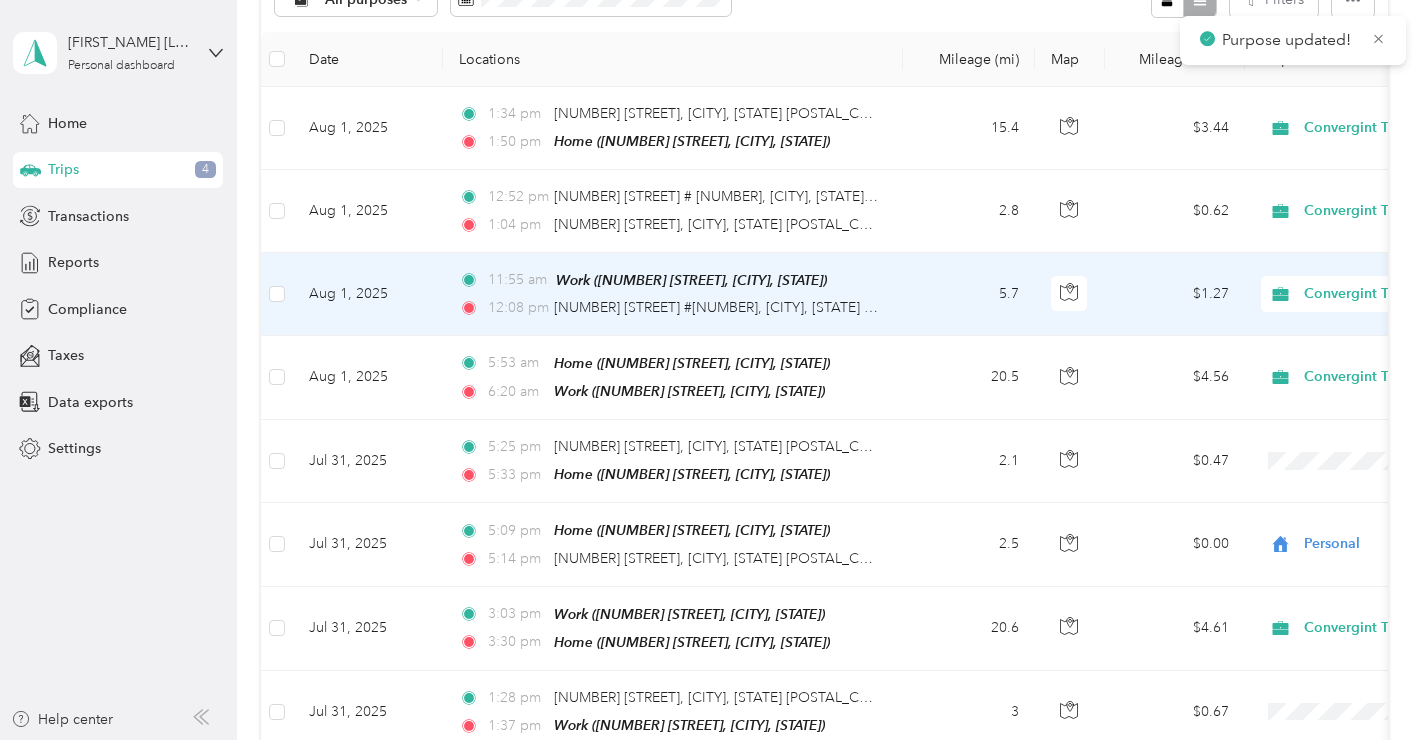 scroll, scrollTop: 256, scrollLeft: 0, axis: vertical 